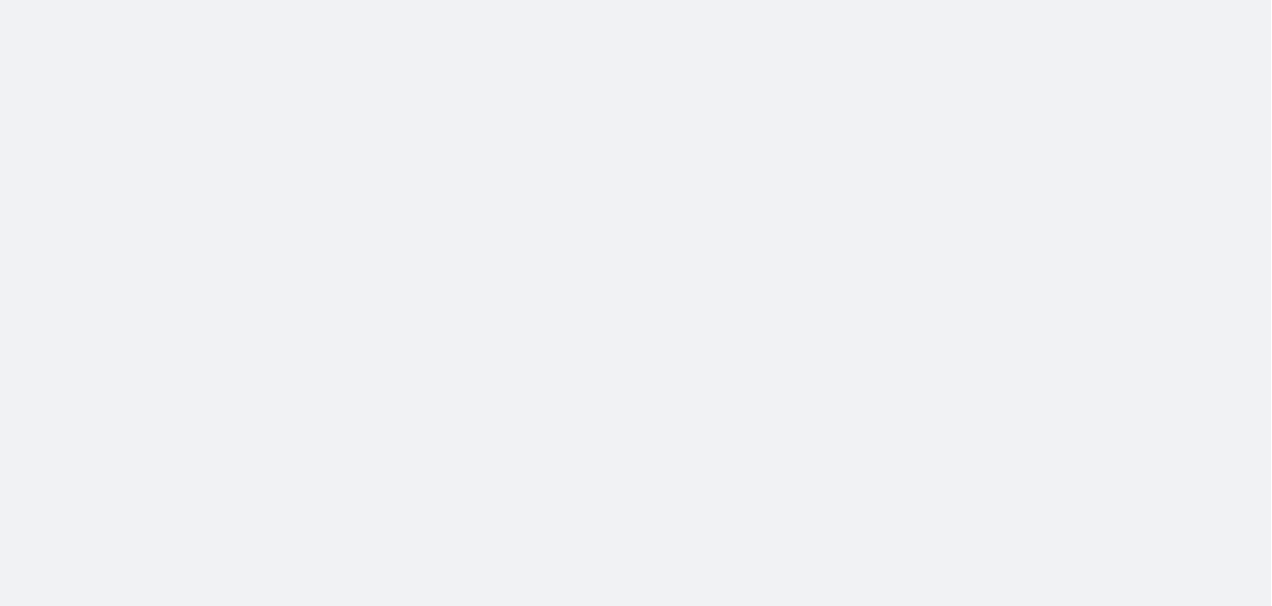 scroll, scrollTop: 0, scrollLeft: 0, axis: both 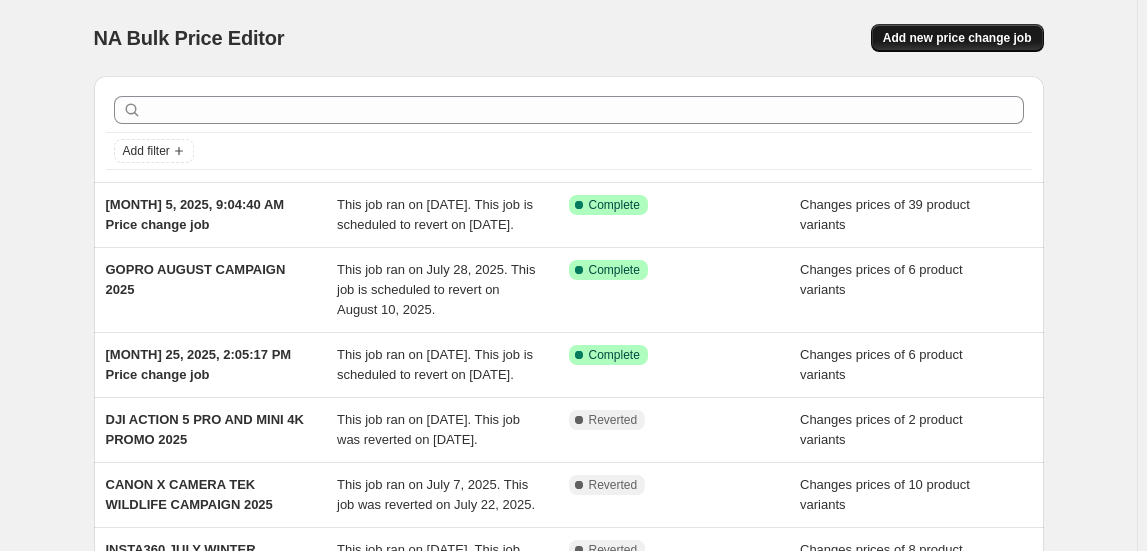 click on "Add new price change job" at bounding box center (957, 38) 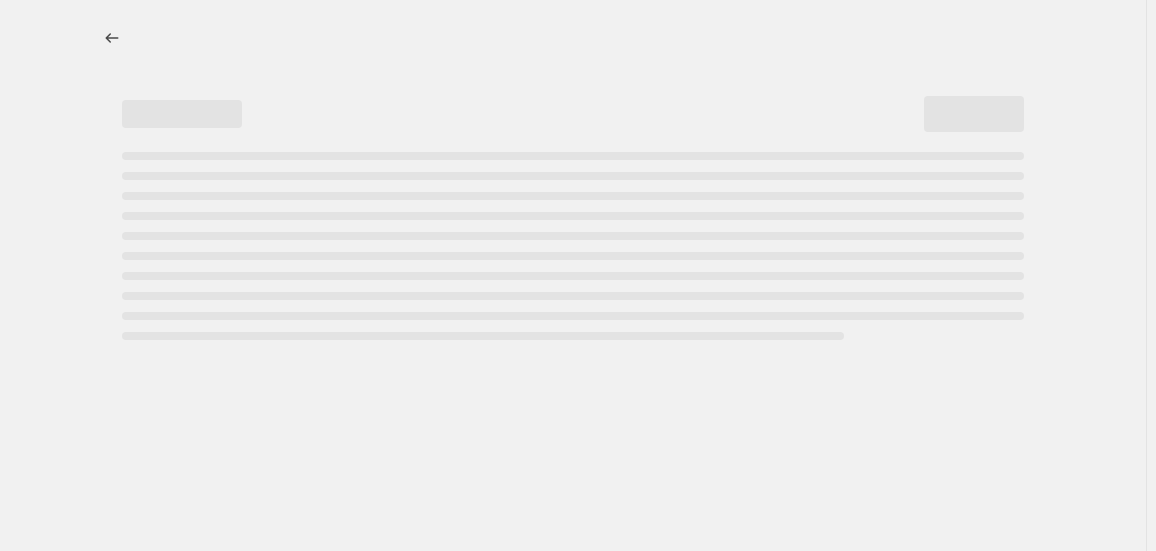 select on "percentage" 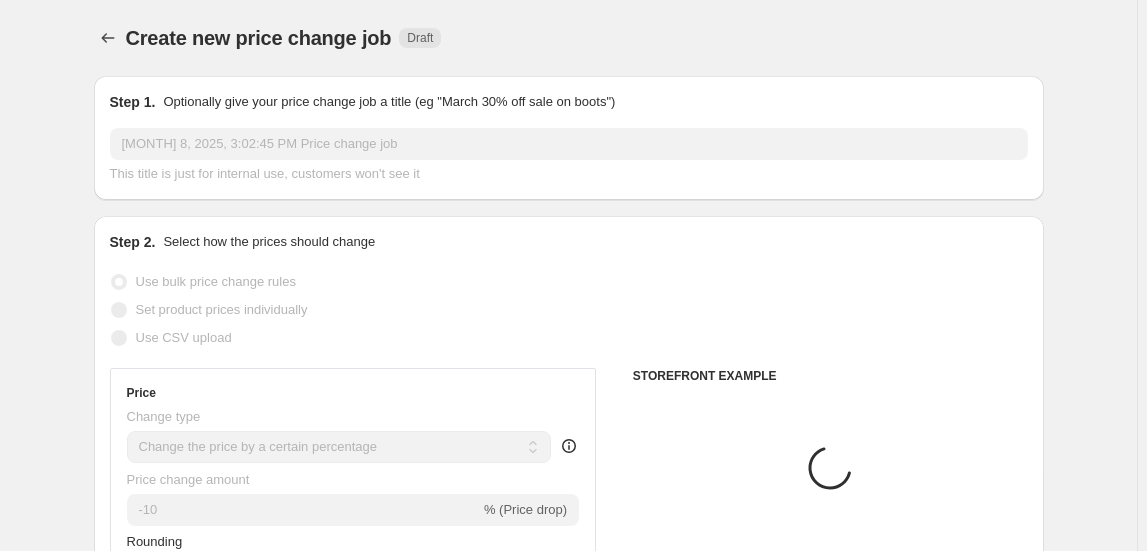 click on "[MONTH] 8, 2025, 3:02:45 PM Price change job" at bounding box center (569, 144) 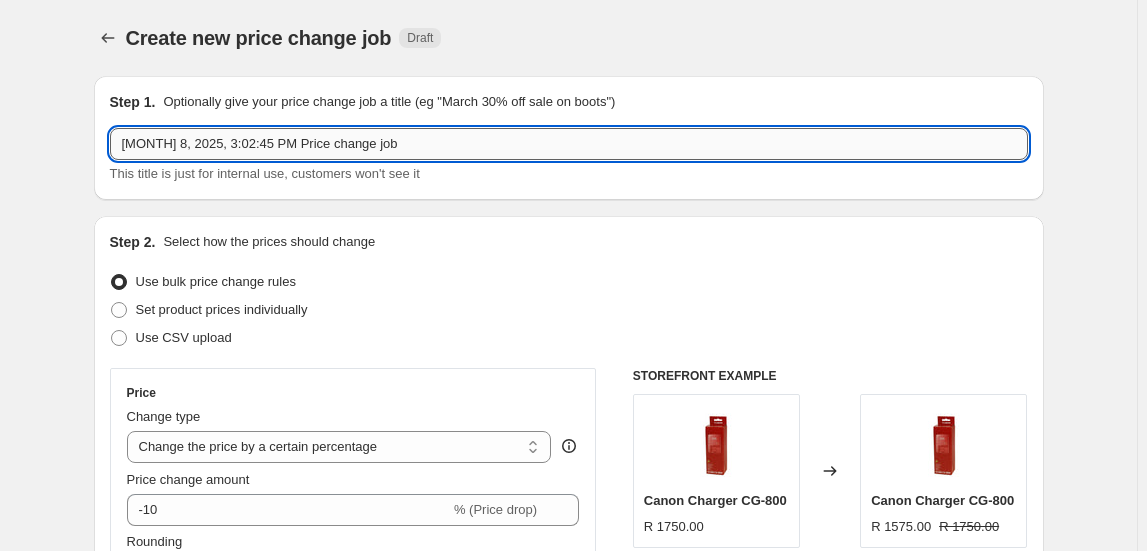 click on "[MONTH] 8, 2025, 3:02:45 PM Price change job" at bounding box center (569, 144) 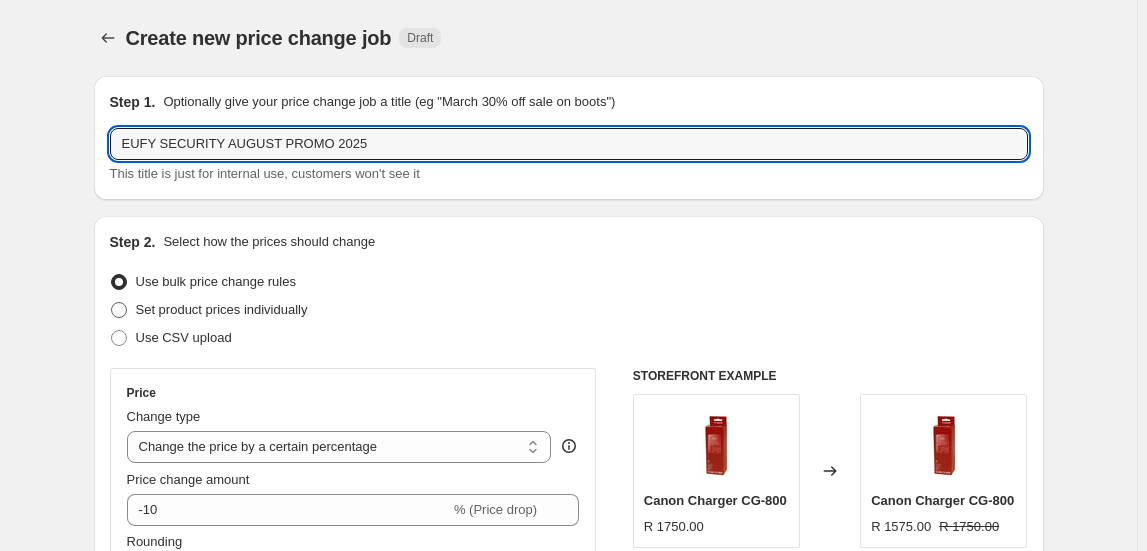 type on "EUFY SECURITY AUGUST PROMO 2025" 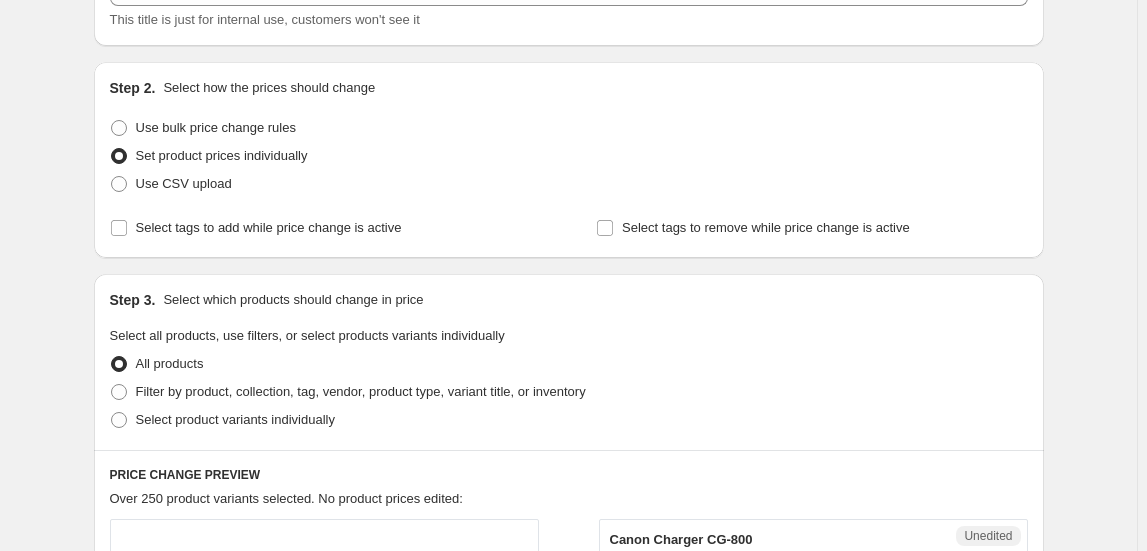 scroll, scrollTop: 363, scrollLeft: 0, axis: vertical 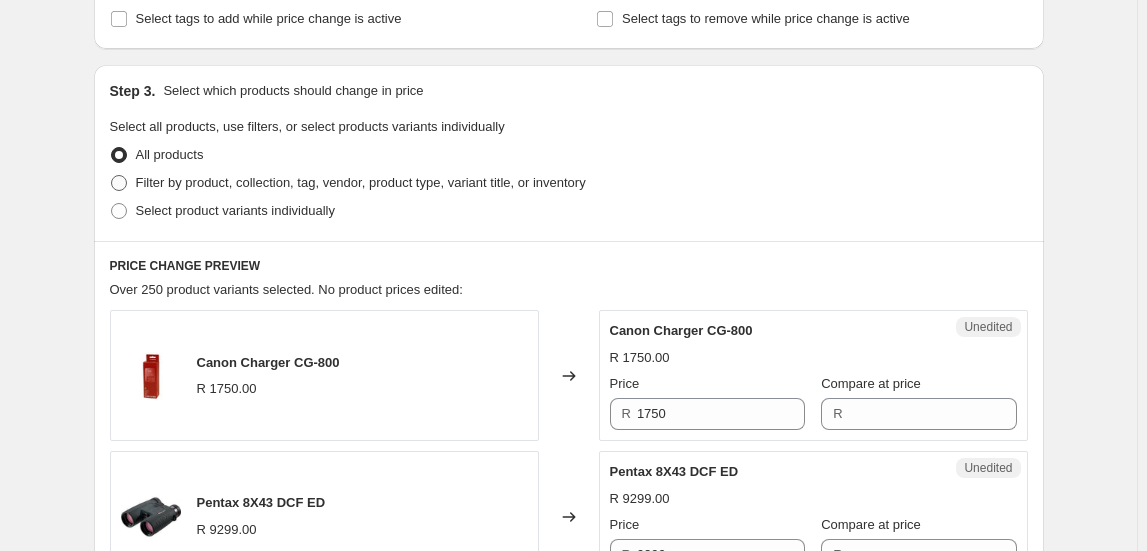 click on "Filter by product, collection, tag, vendor, product type, variant title, or inventory" at bounding box center (361, 182) 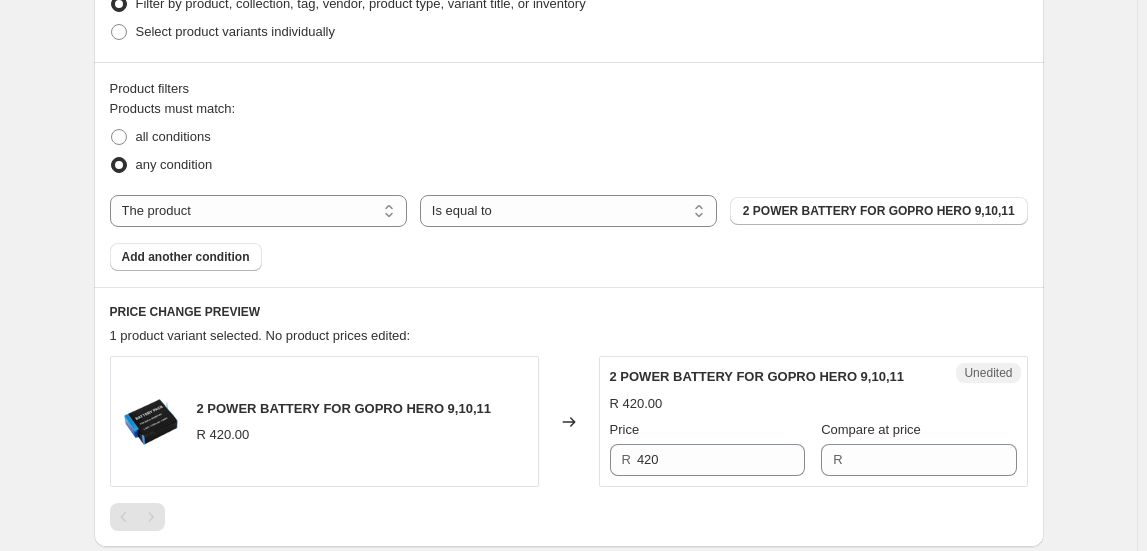 scroll, scrollTop: 545, scrollLeft: 0, axis: vertical 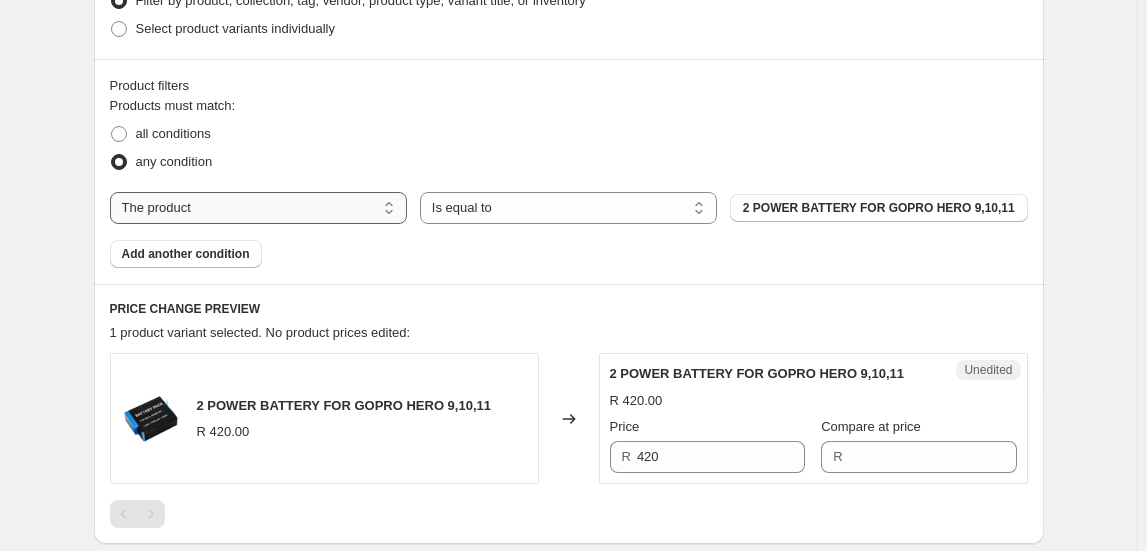 click on "The product The product's collection The product's tag The product's vendor The product's type The product's status The variant's title Inventory quantity" at bounding box center [258, 208] 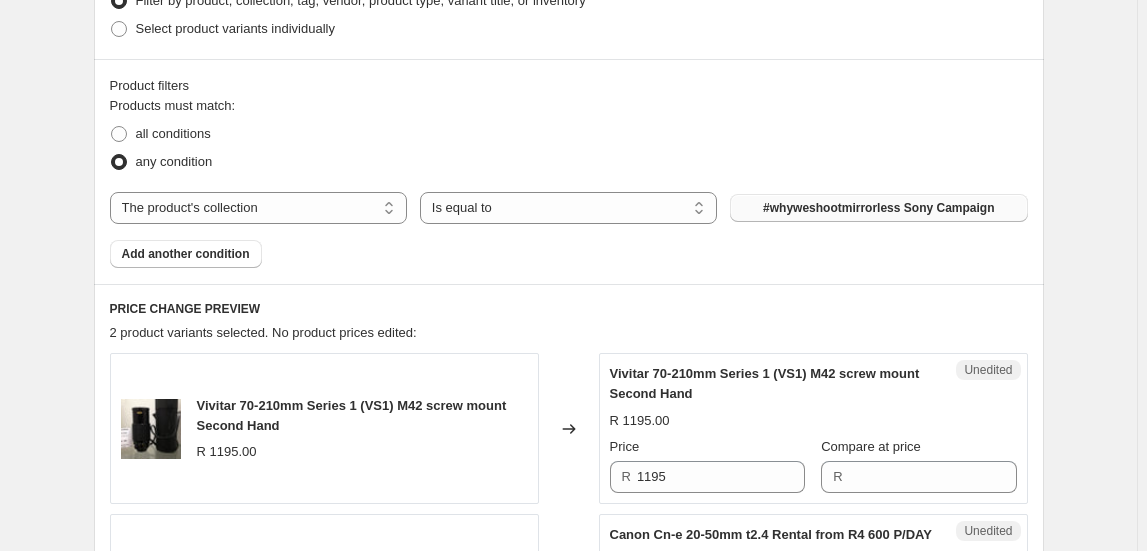 click on "#whyweshootmirrorless Sony Campaign" at bounding box center (878, 208) 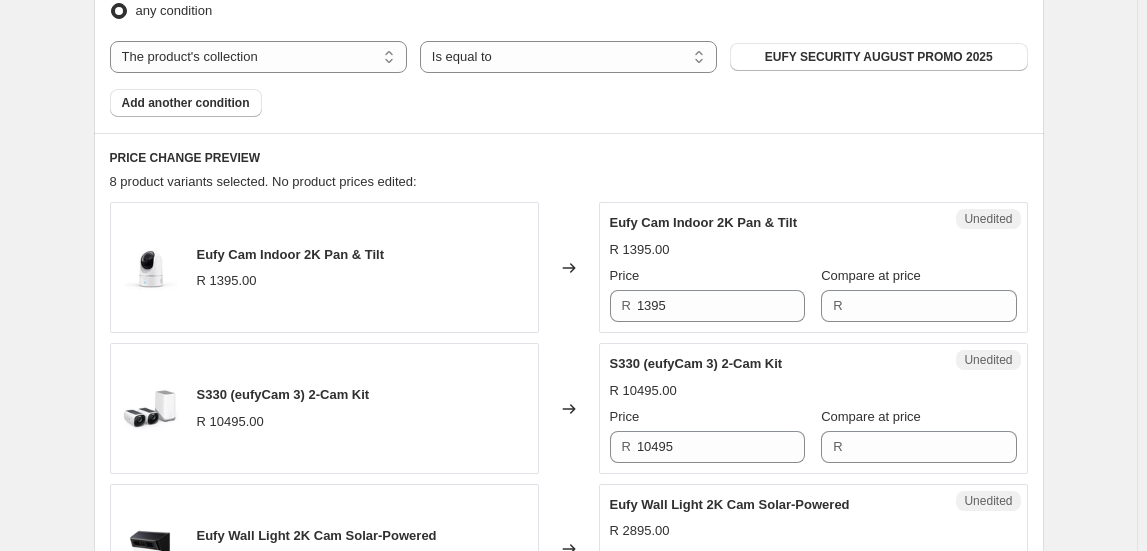 scroll, scrollTop: 727, scrollLeft: 0, axis: vertical 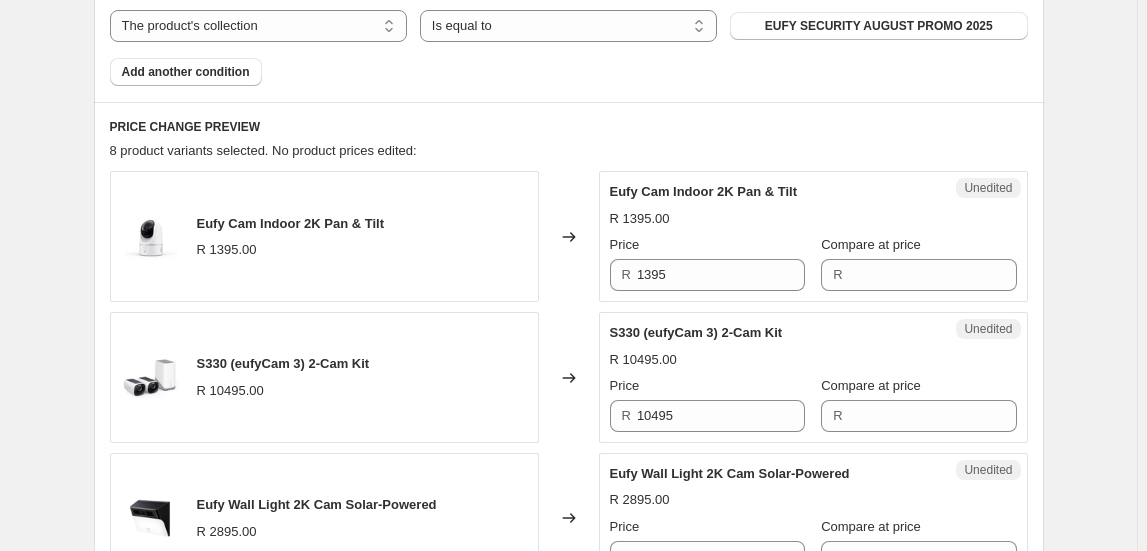 click on "Eufy Cam Indoor 2K Pan & Tilt" at bounding box center (291, 223) 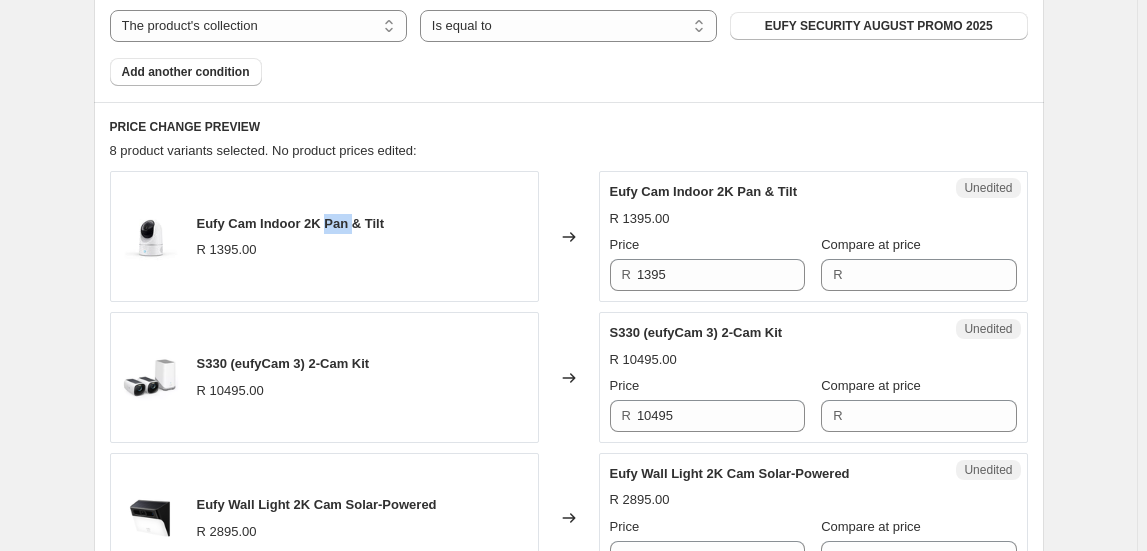 click on "Eufy Cam Indoor 2K Pan & Tilt" at bounding box center [291, 223] 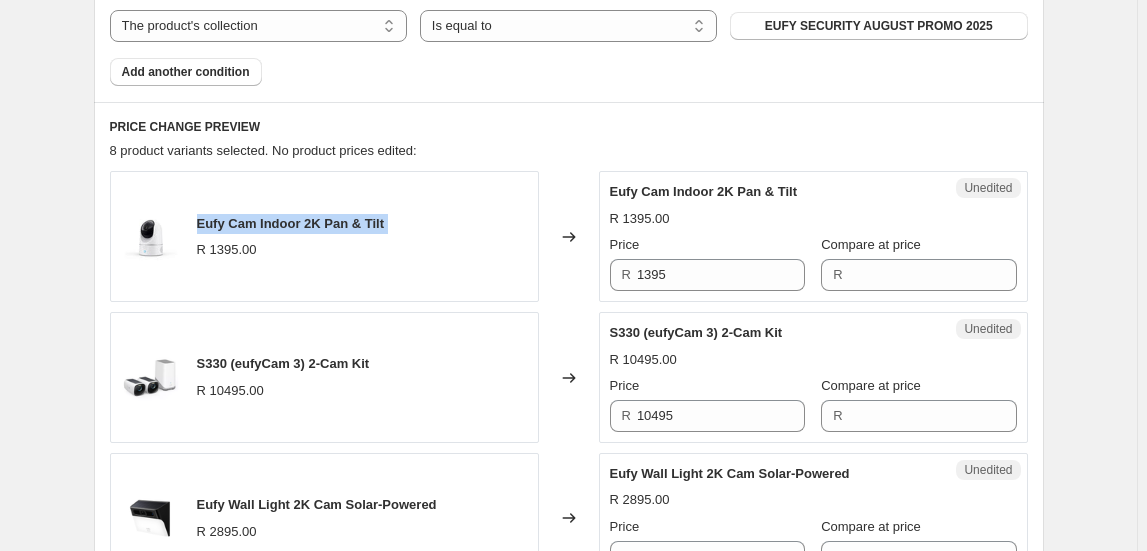 click on "Eufy Cam Indoor 2K Pan & Tilt" at bounding box center [291, 223] 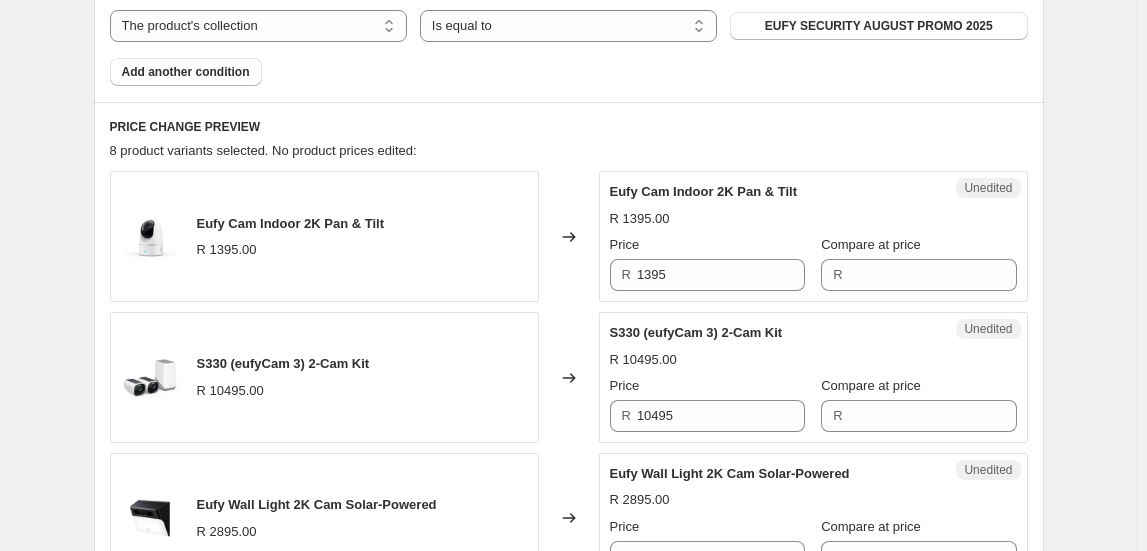 click on "Price" at bounding box center (707, 245) 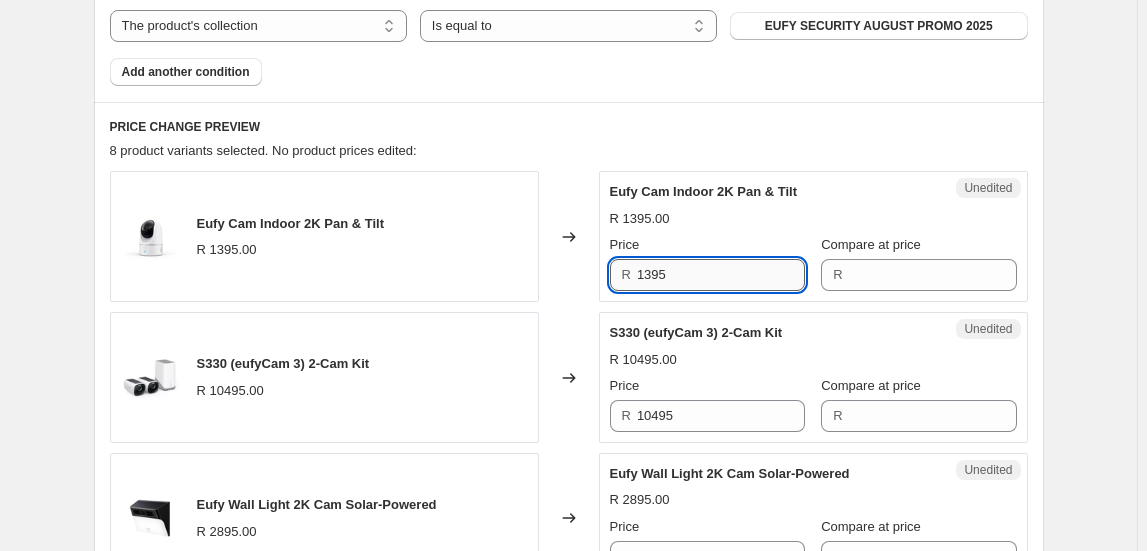 click on "1395" at bounding box center (721, 275) 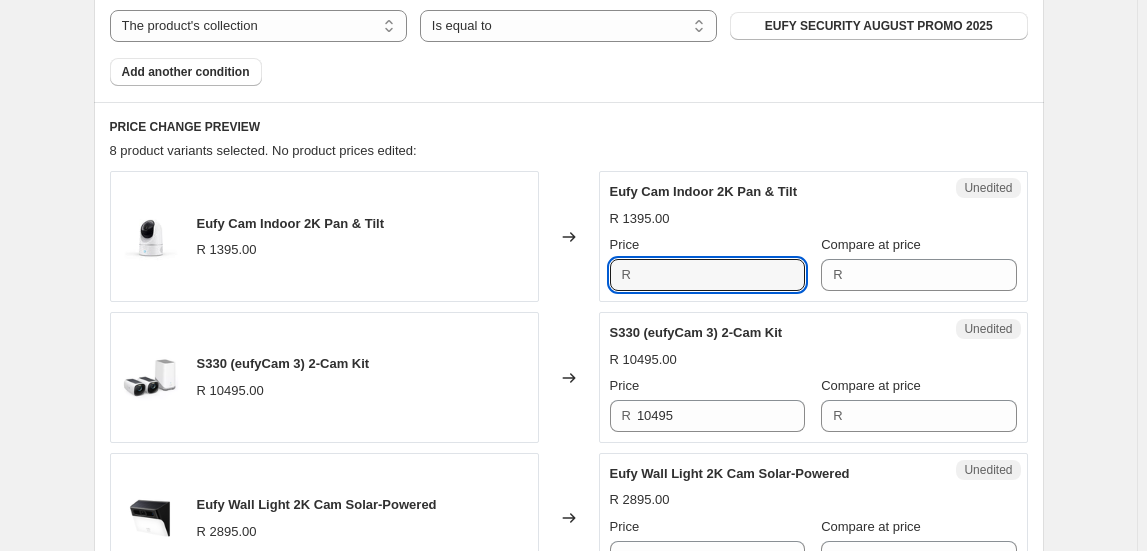 type on "1395" 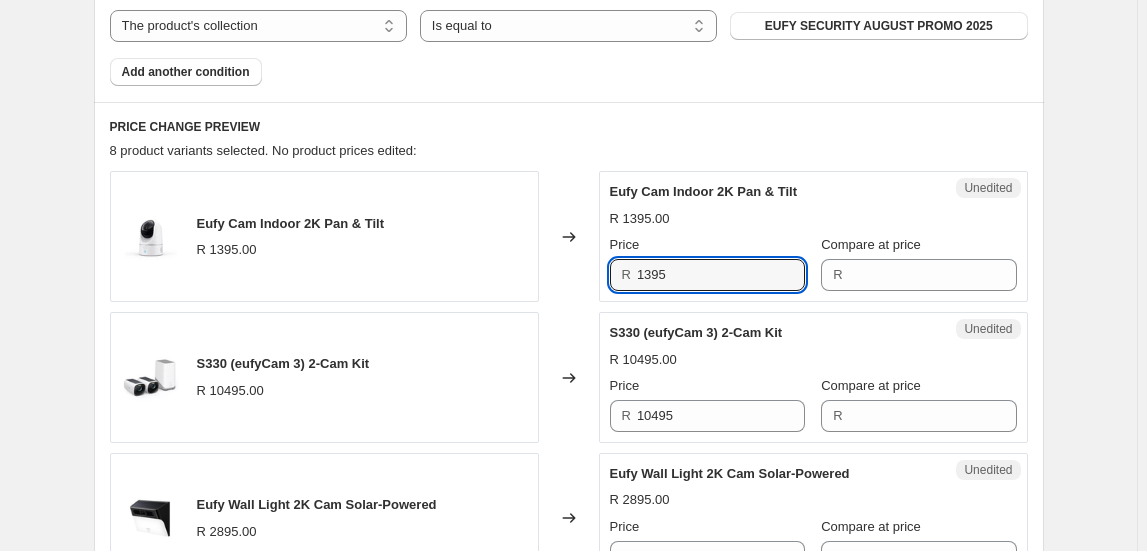 drag, startPoint x: 869, startPoint y: 237, endPoint x: 866, endPoint y: 255, distance: 18.248287 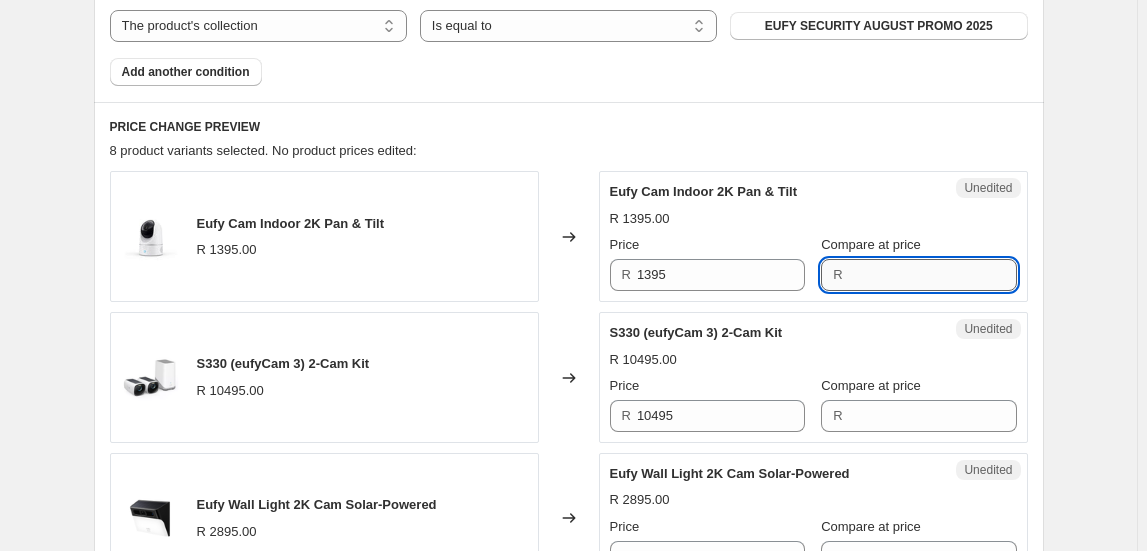 drag, startPoint x: 866, startPoint y: 255, endPoint x: 877, endPoint y: 271, distance: 19.416489 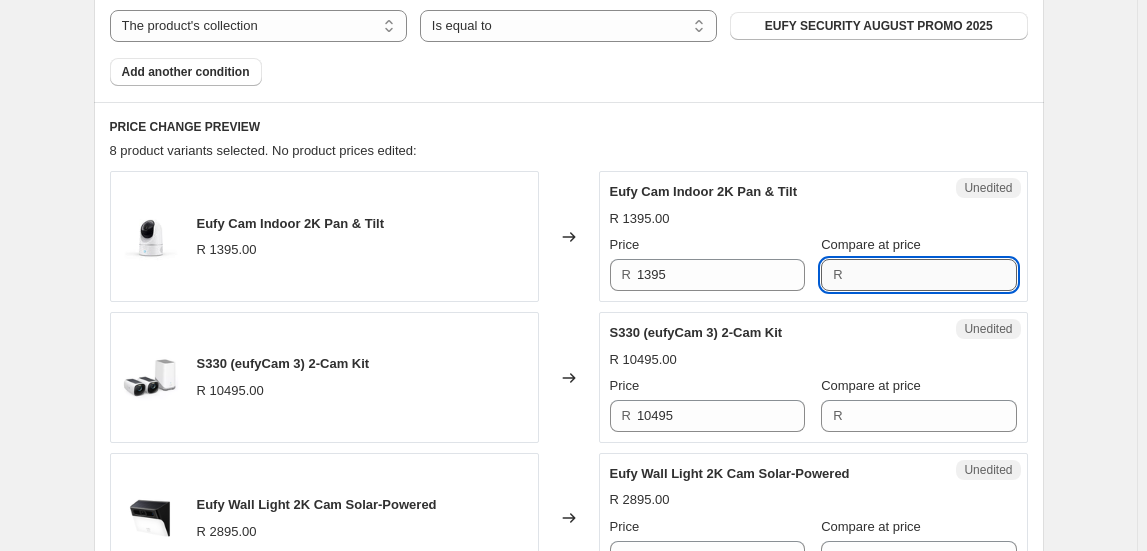 paste on "1395" 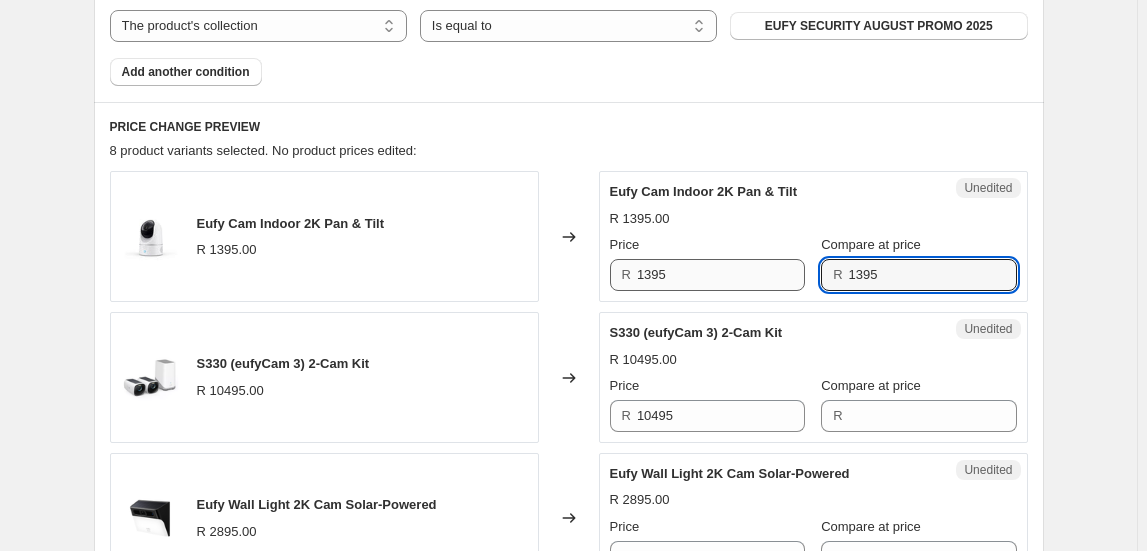 type on "1395" 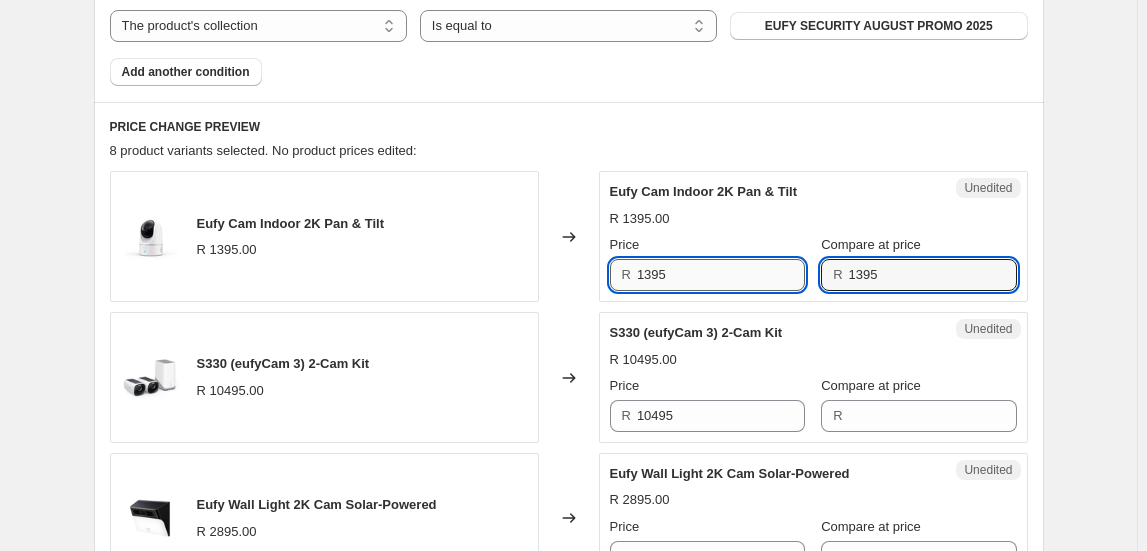 click on "1395" at bounding box center [721, 275] 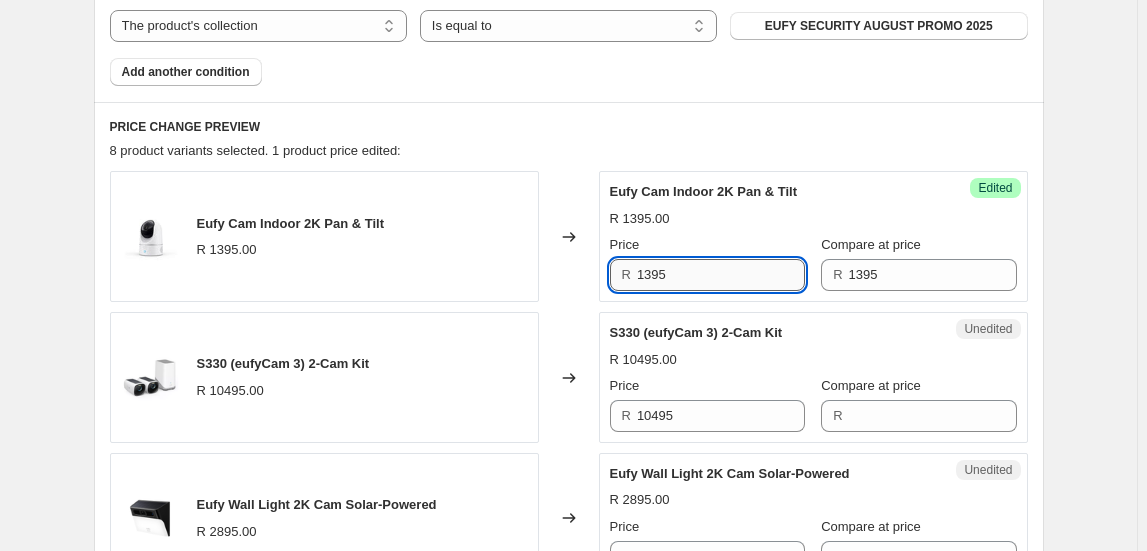 click on "1395" at bounding box center (721, 275) 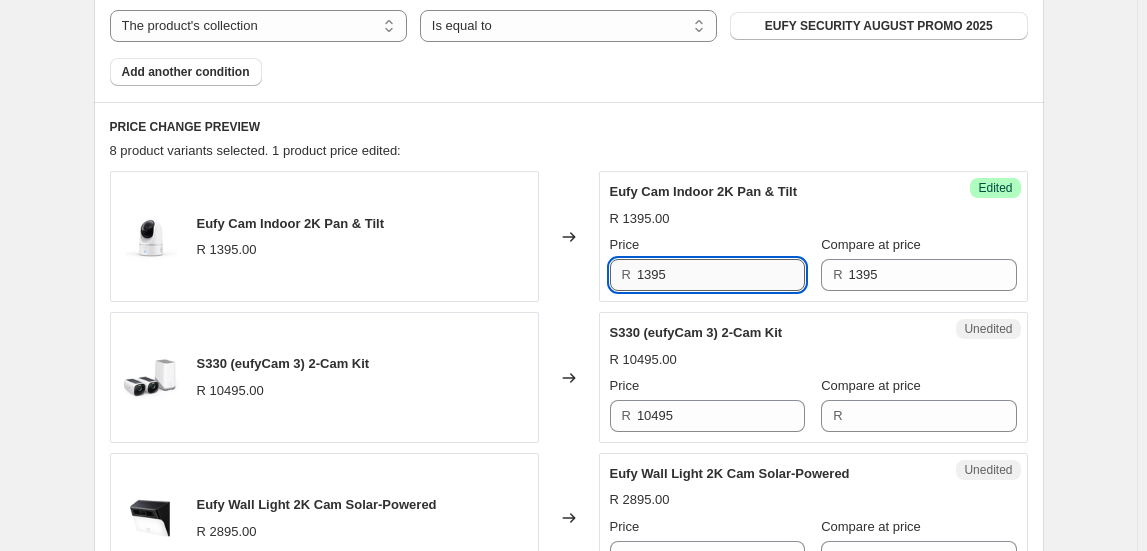 click on "1395" at bounding box center (721, 275) 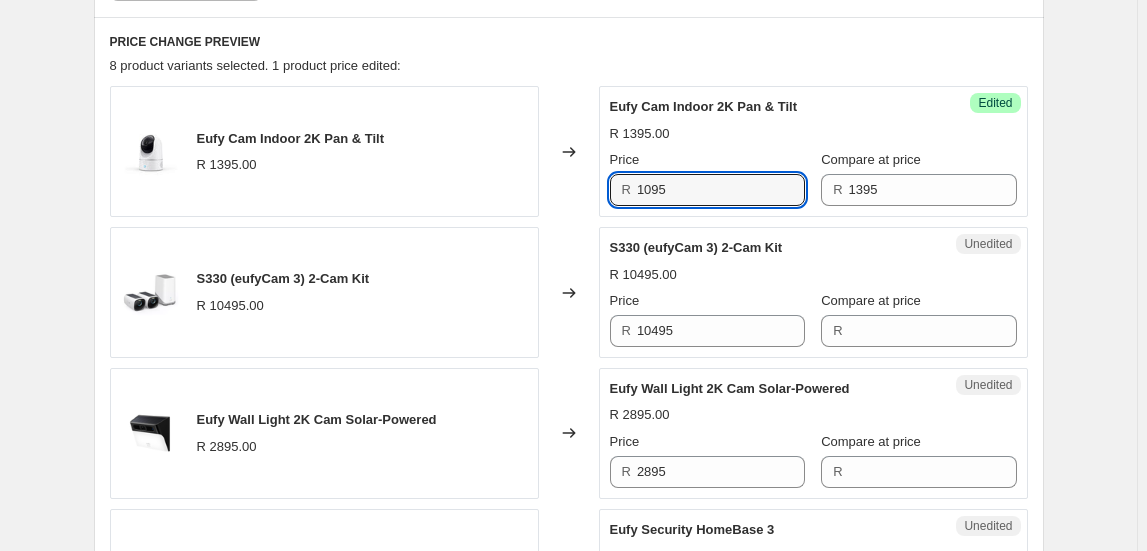 scroll, scrollTop: 909, scrollLeft: 0, axis: vertical 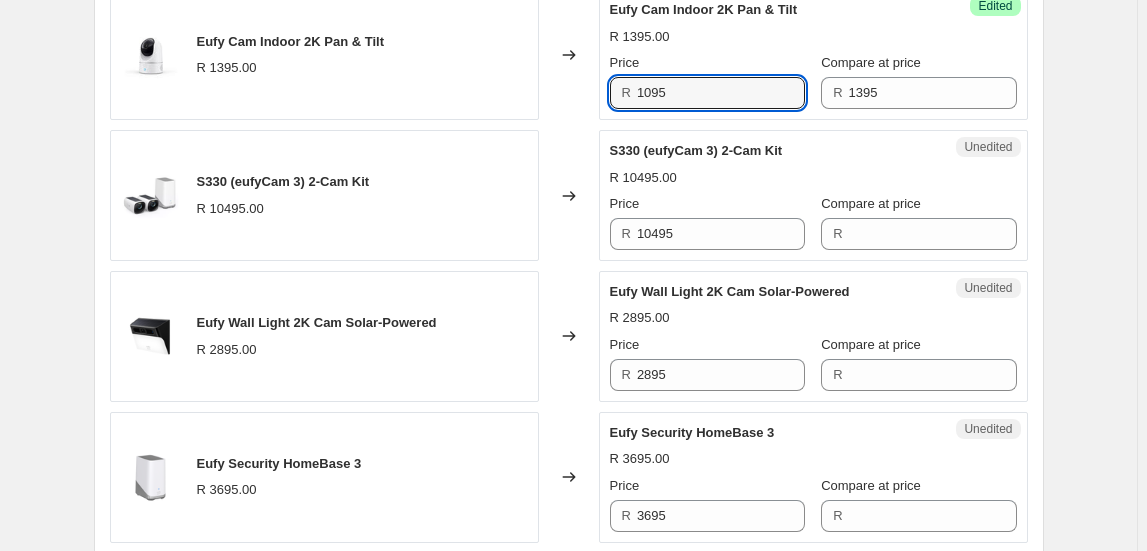 type on "1095" 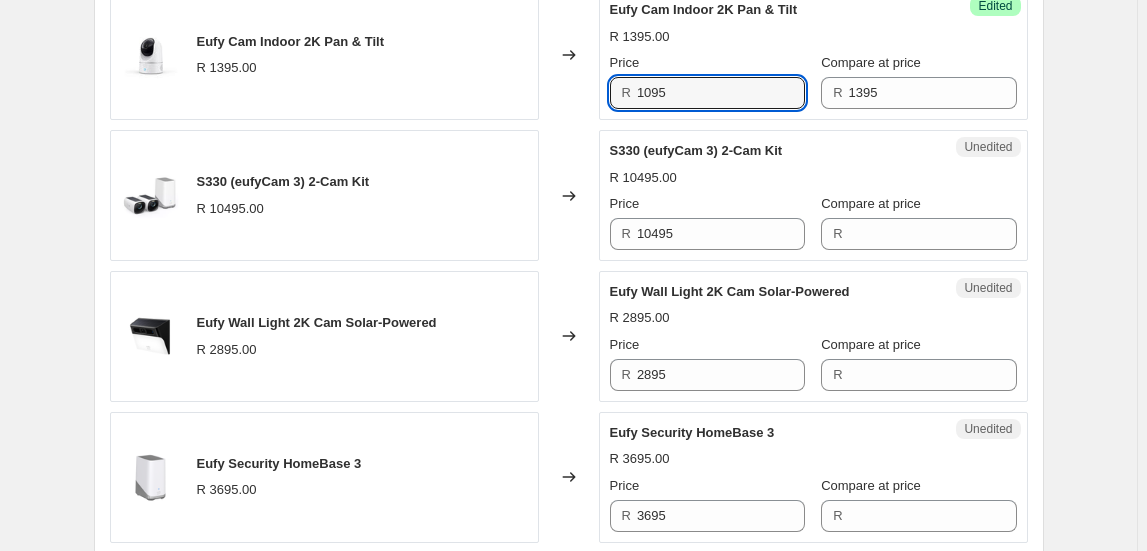 click on "S330 (eufyCam 3) 2-Cam Kit" at bounding box center [283, 181] 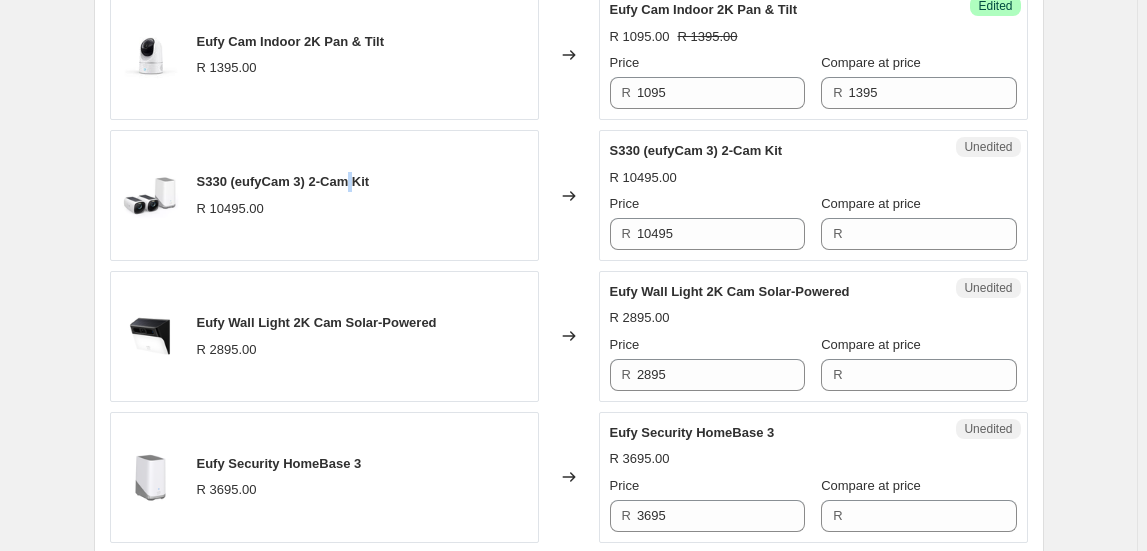 click on "S330 (eufyCam 3) 2-Cam Kit" at bounding box center (283, 181) 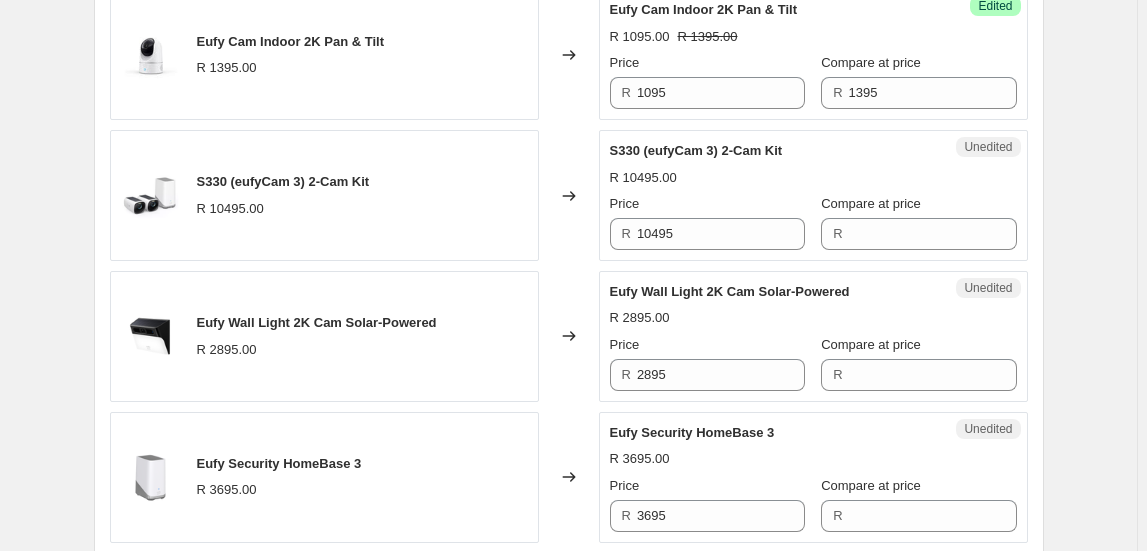 click on "S330 (eufyCam 3) 2-Cam Kit" at bounding box center (283, 181) 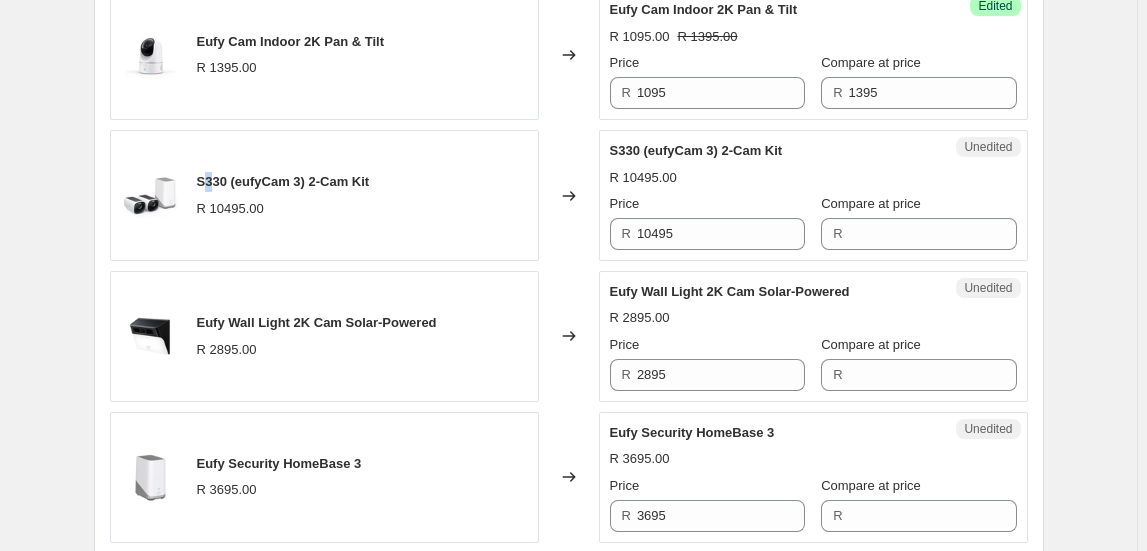 drag, startPoint x: 357, startPoint y: 184, endPoint x: 214, endPoint y: 177, distance: 143.17122 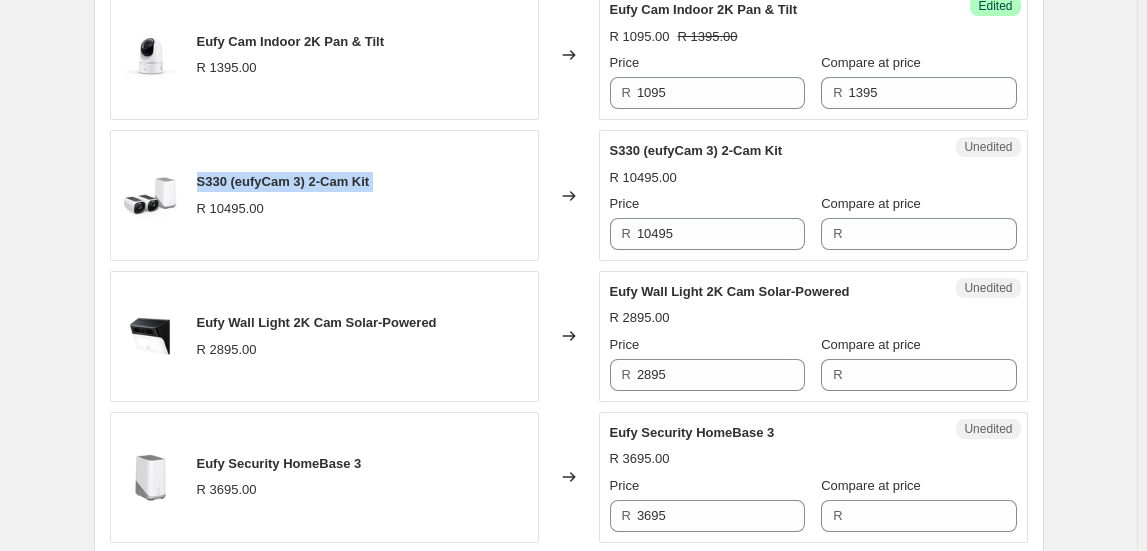 click on "S330 (eufyCam 3) 2-Cam Kit" at bounding box center [283, 181] 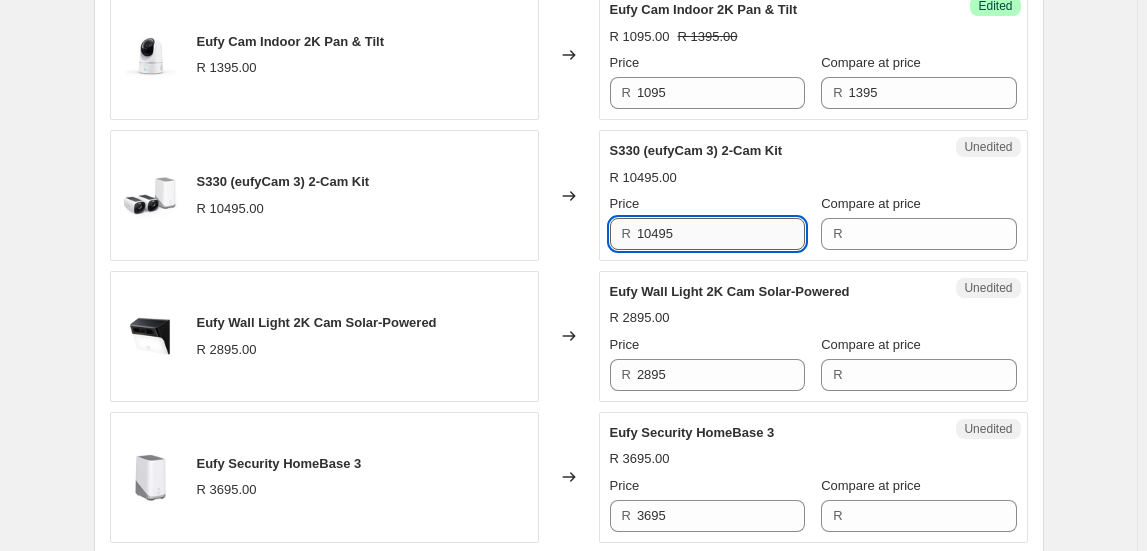 click on "10495" at bounding box center (721, 234) 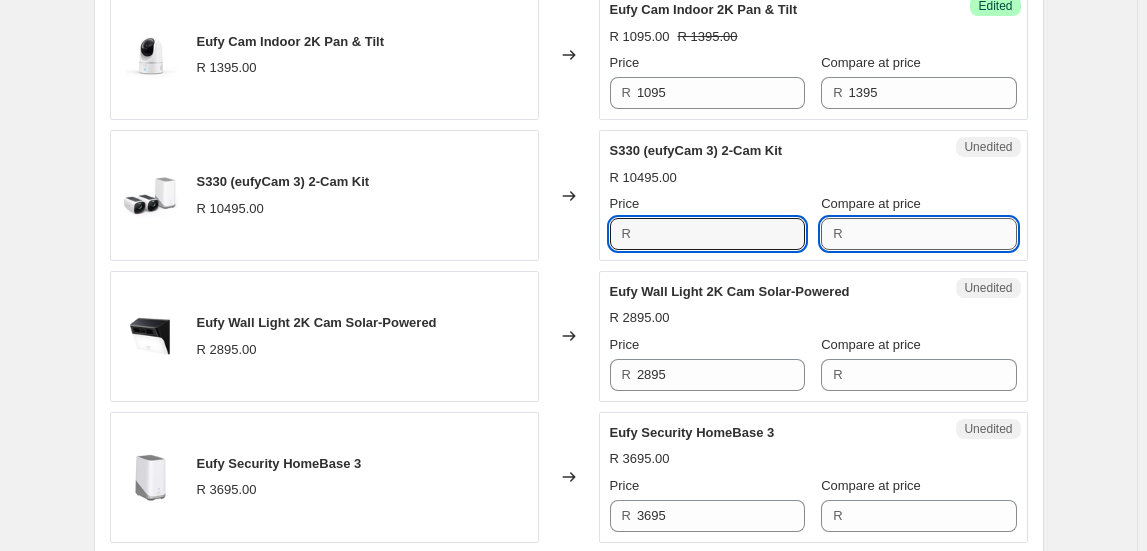 type on "10495" 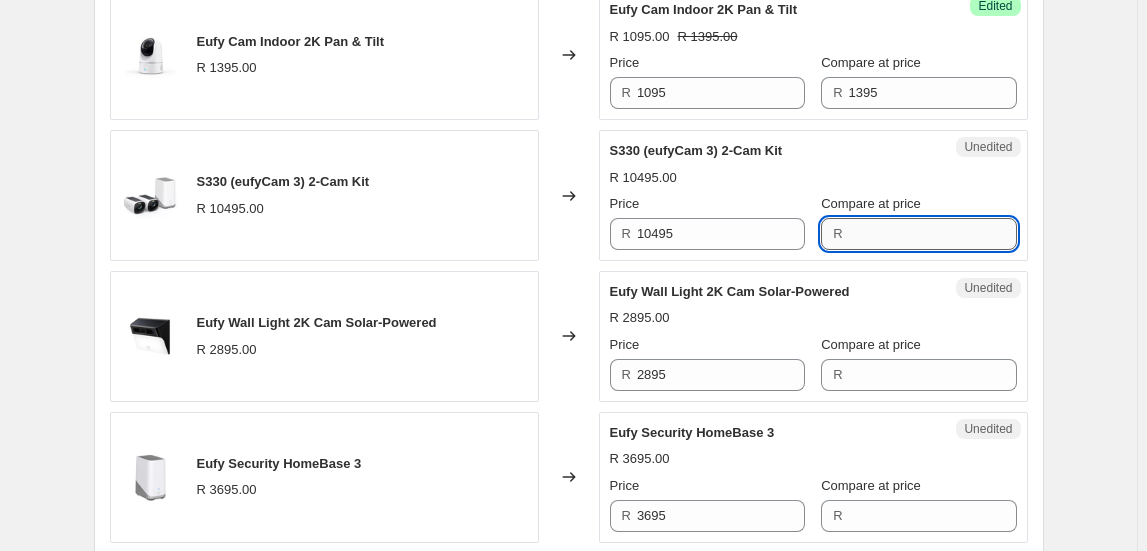 paste on "10495" 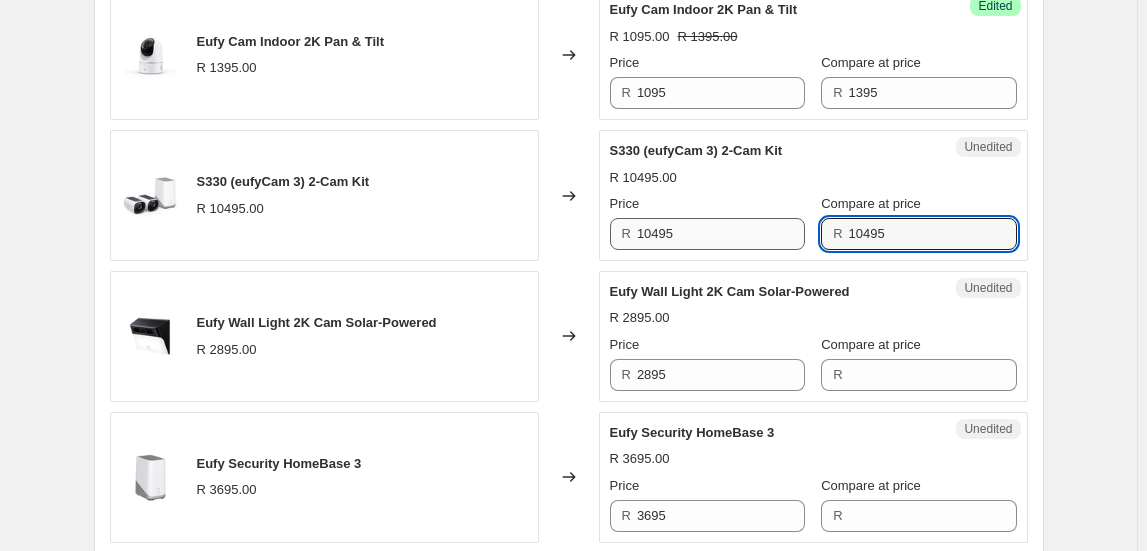 type on "10495" 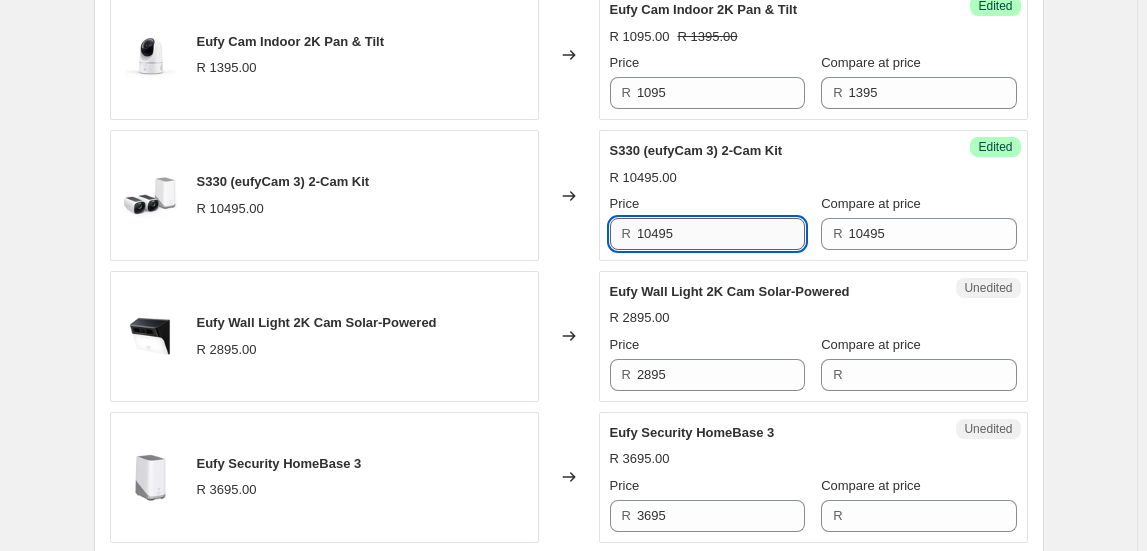 click on "10495" at bounding box center (721, 234) 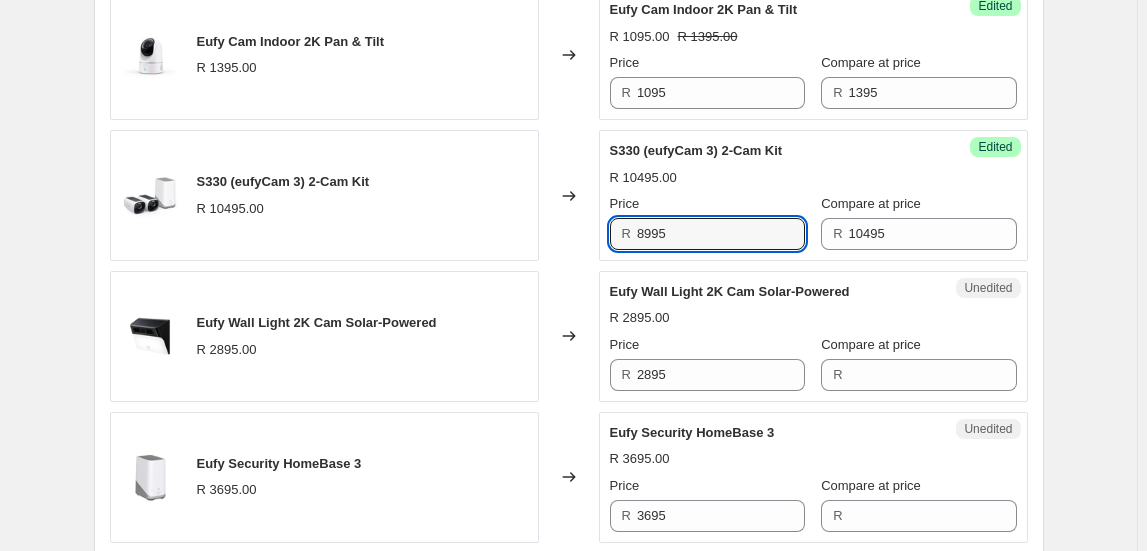 type on "8995" 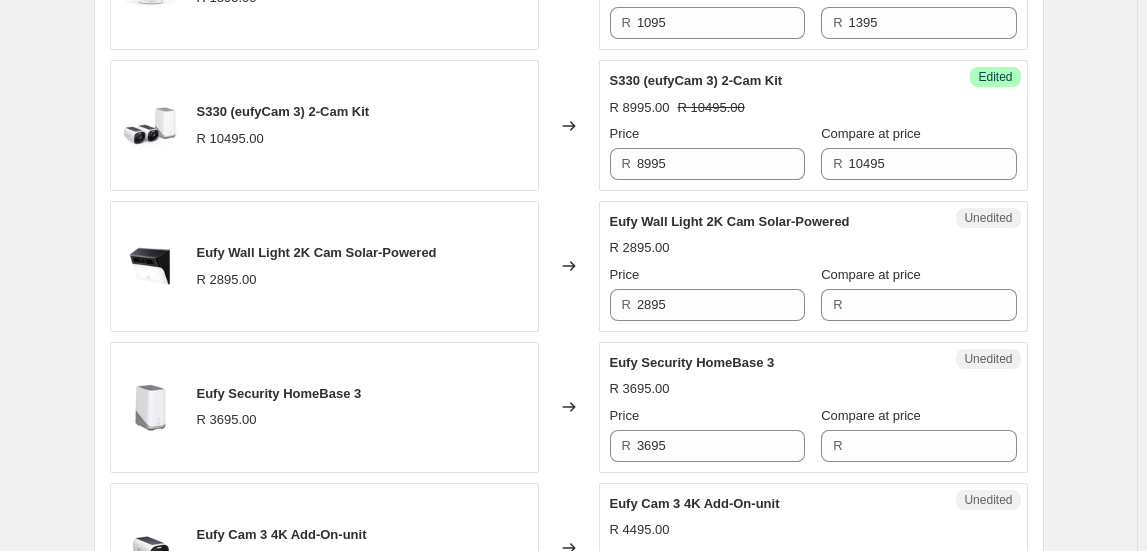 scroll, scrollTop: 1000, scrollLeft: 0, axis: vertical 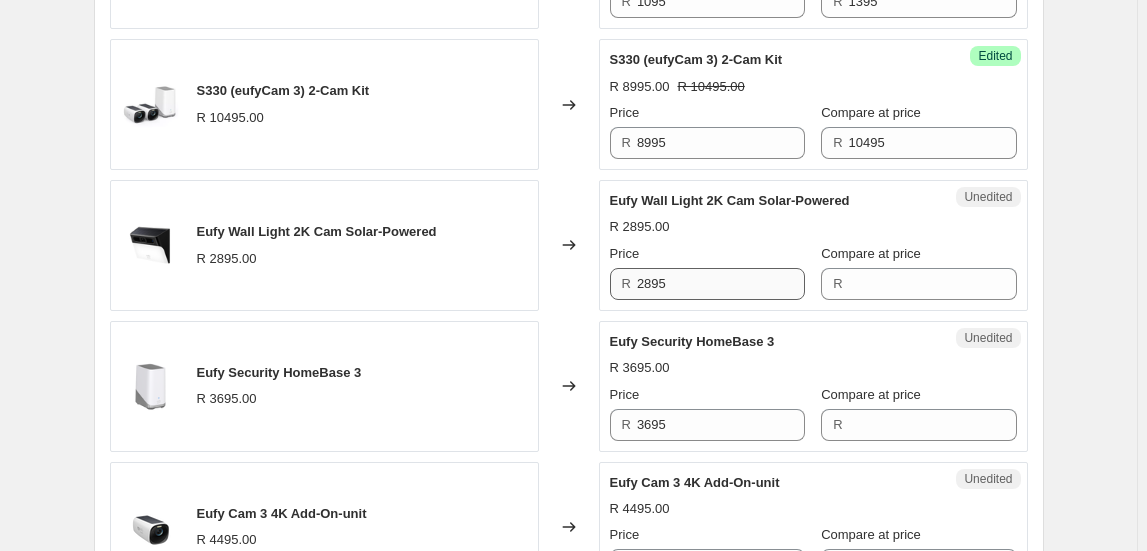 click on "Price R [PRICE]" at bounding box center [707, 272] 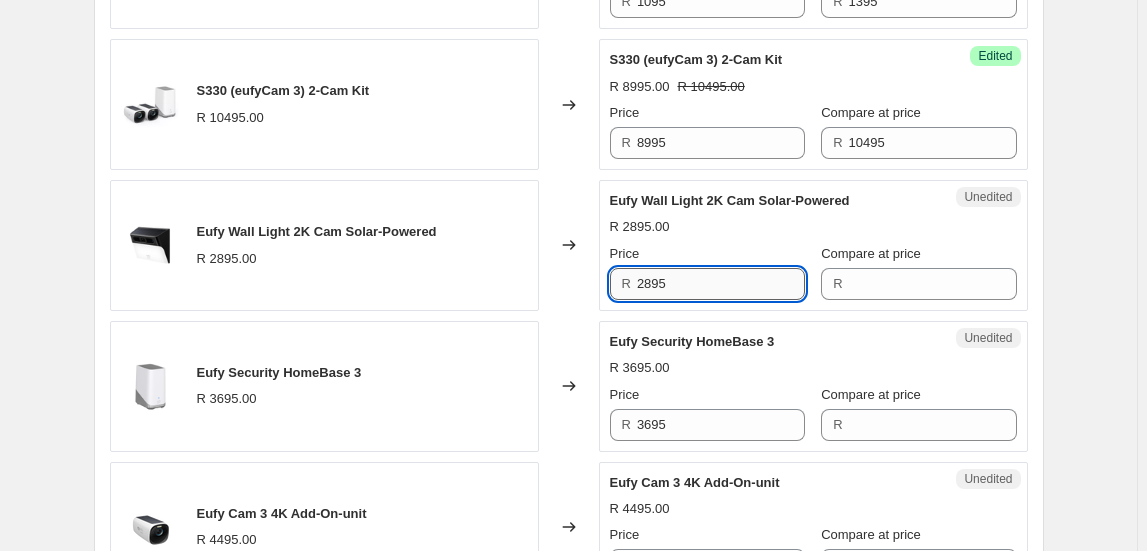 click on "2895" at bounding box center (721, 284) 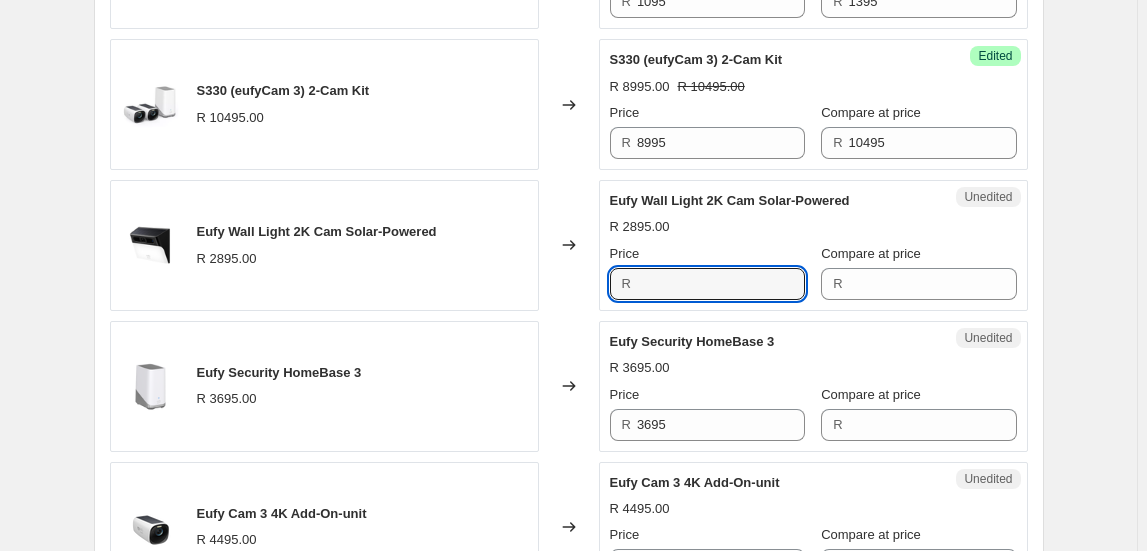 type on "2895" 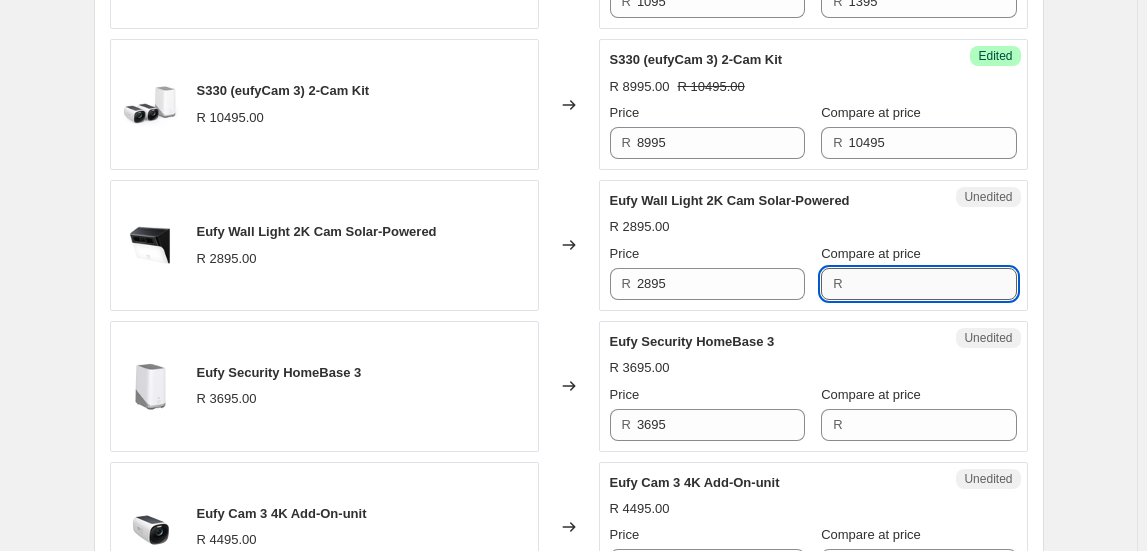 drag, startPoint x: 881, startPoint y: 272, endPoint x: 915, endPoint y: 288, distance: 37.576588 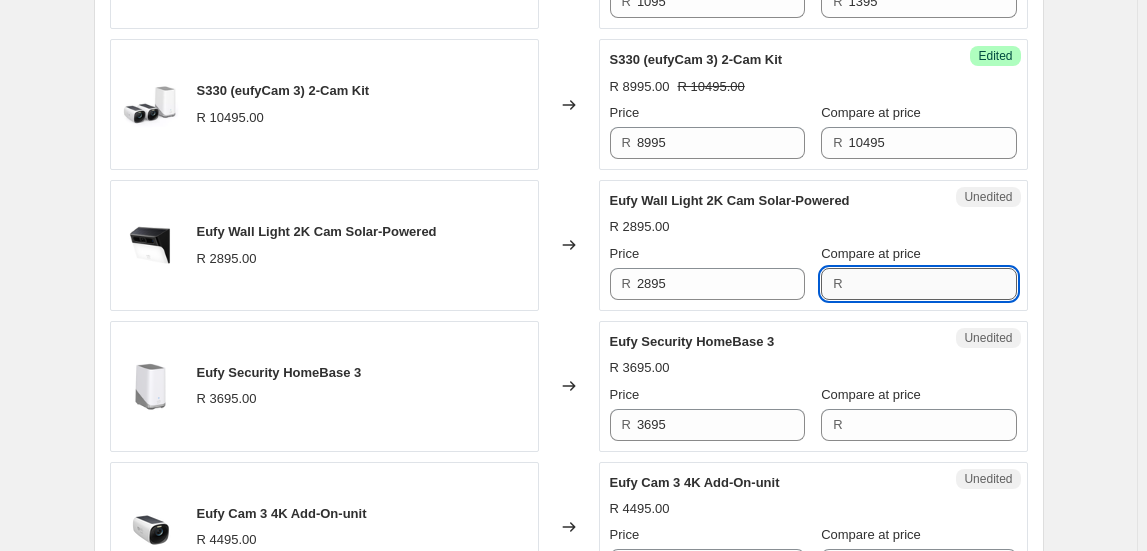 paste on "2895" 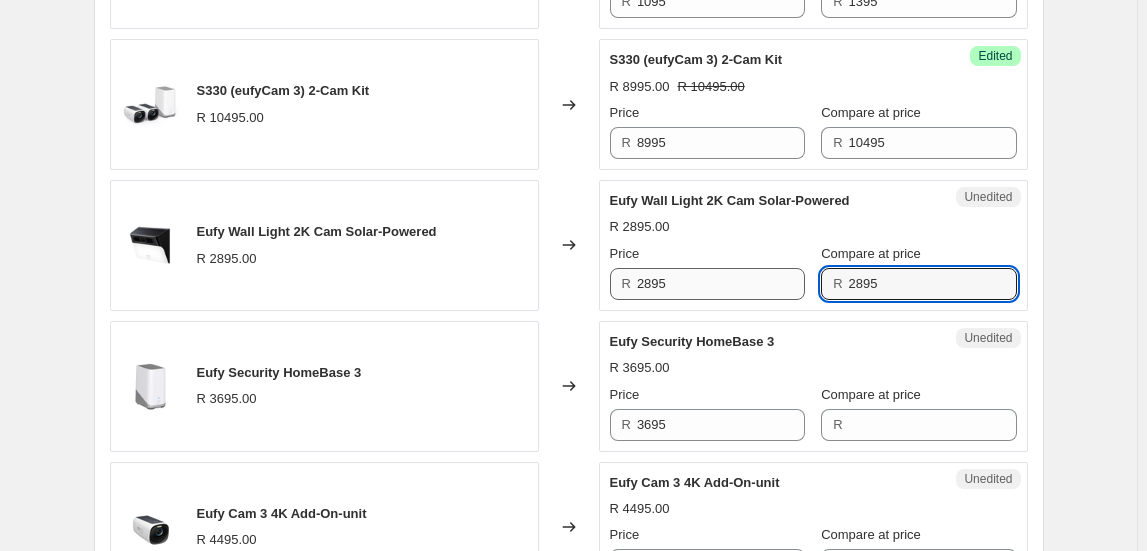 type on "2895" 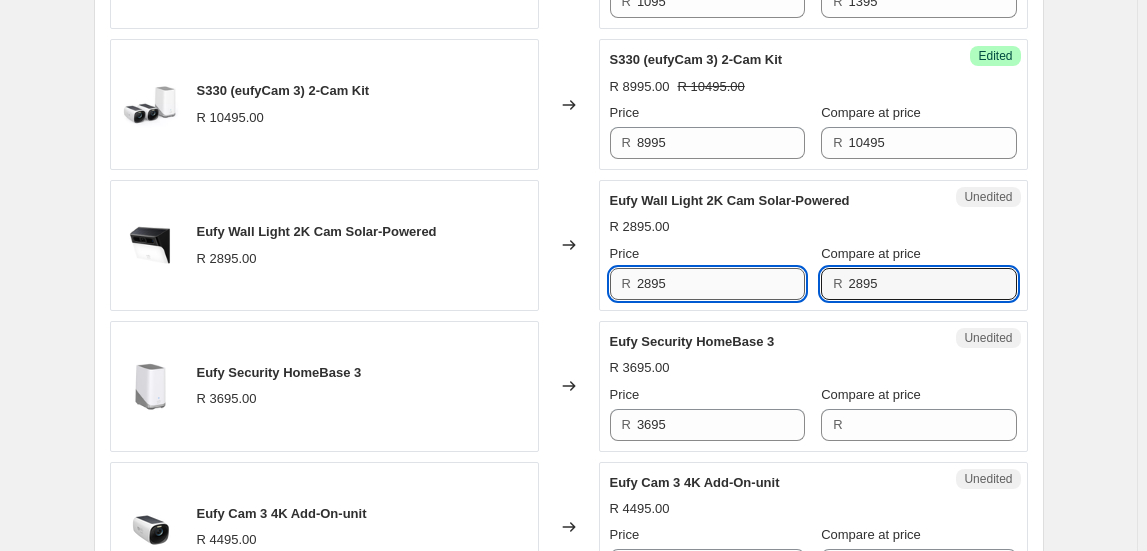click on "2895" at bounding box center [721, 284] 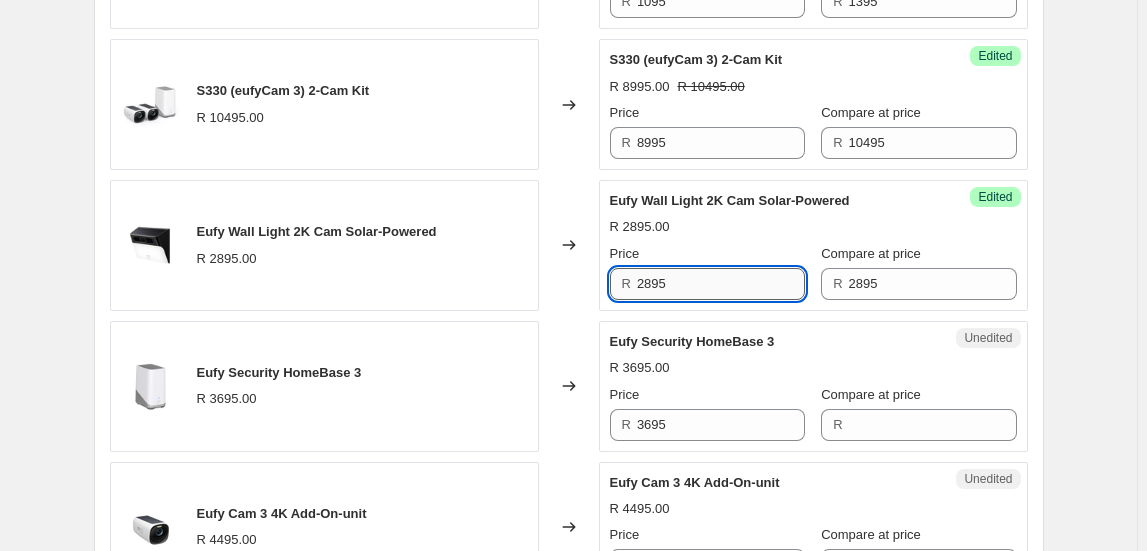 click on "2895" at bounding box center (721, 284) 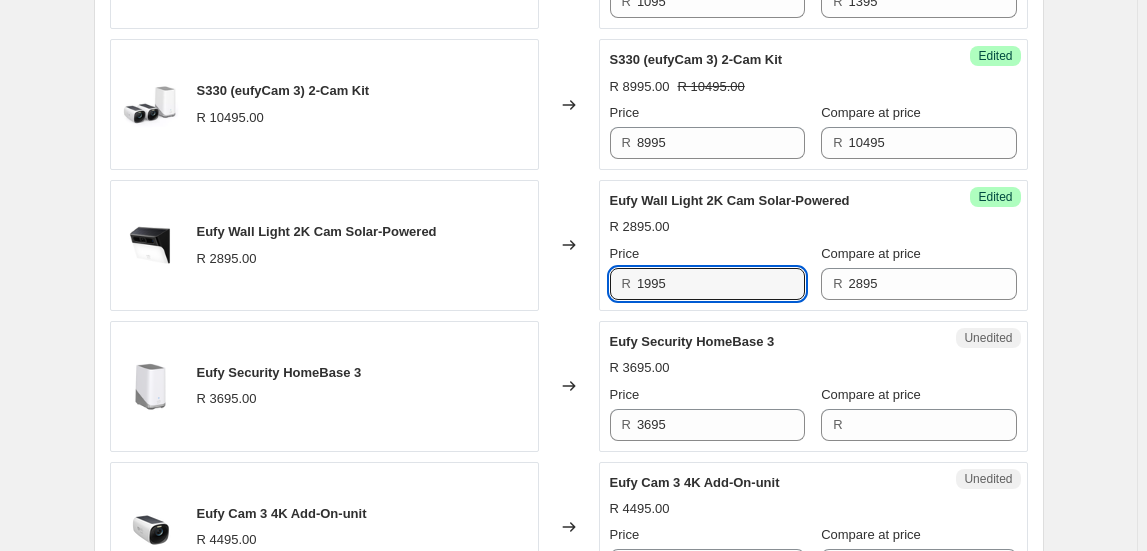 type on "1995" 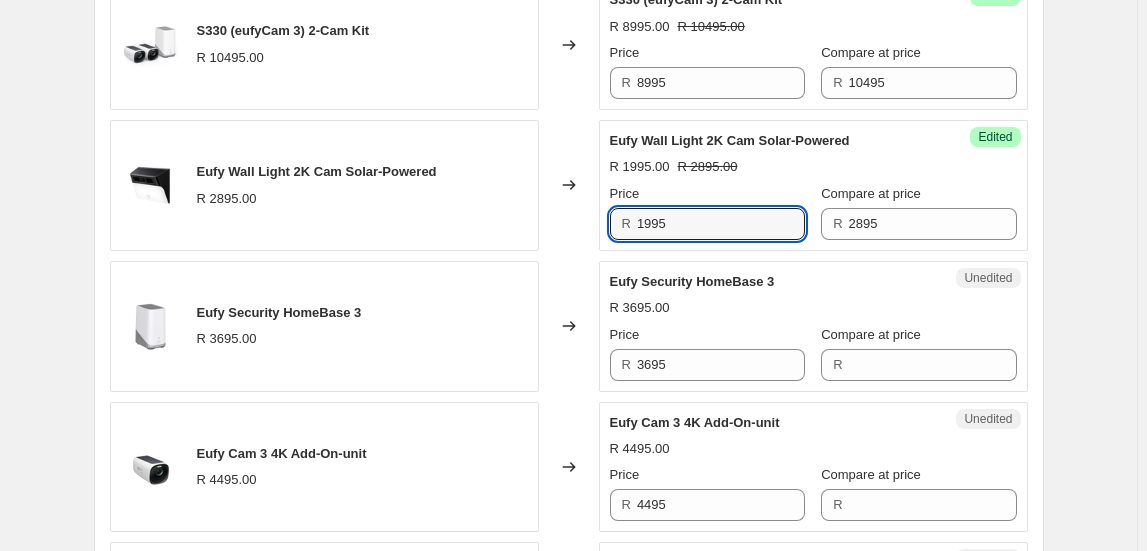 scroll, scrollTop: 1090, scrollLeft: 0, axis: vertical 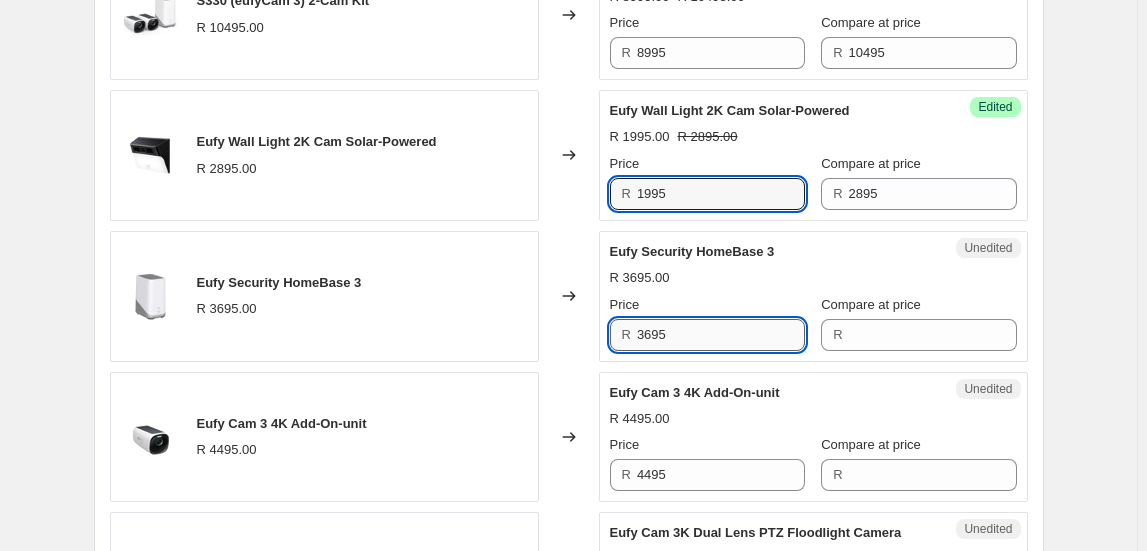 click on "3695" at bounding box center (721, 335) 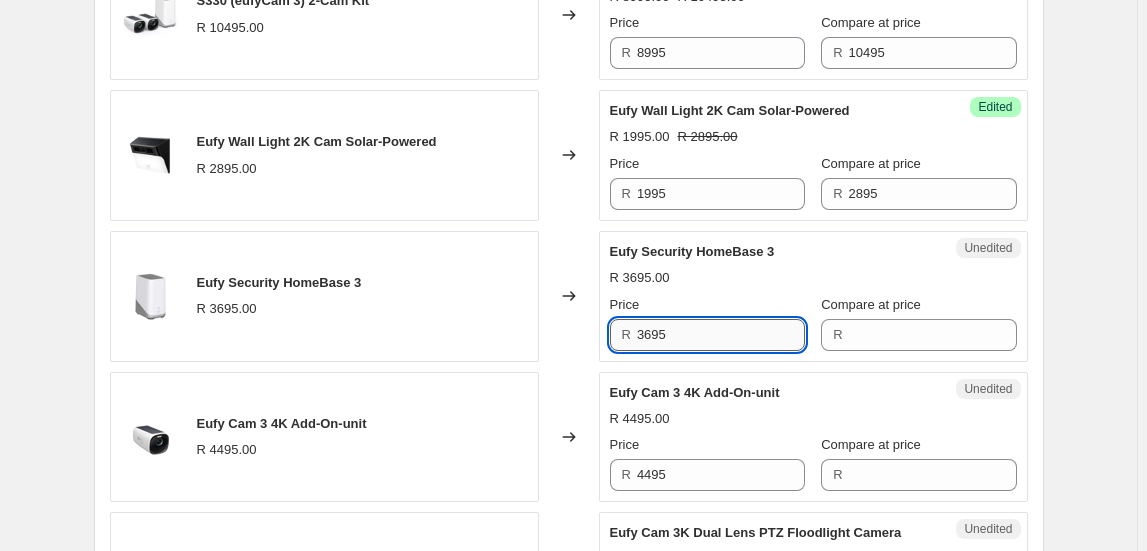 click on "3695" at bounding box center [721, 335] 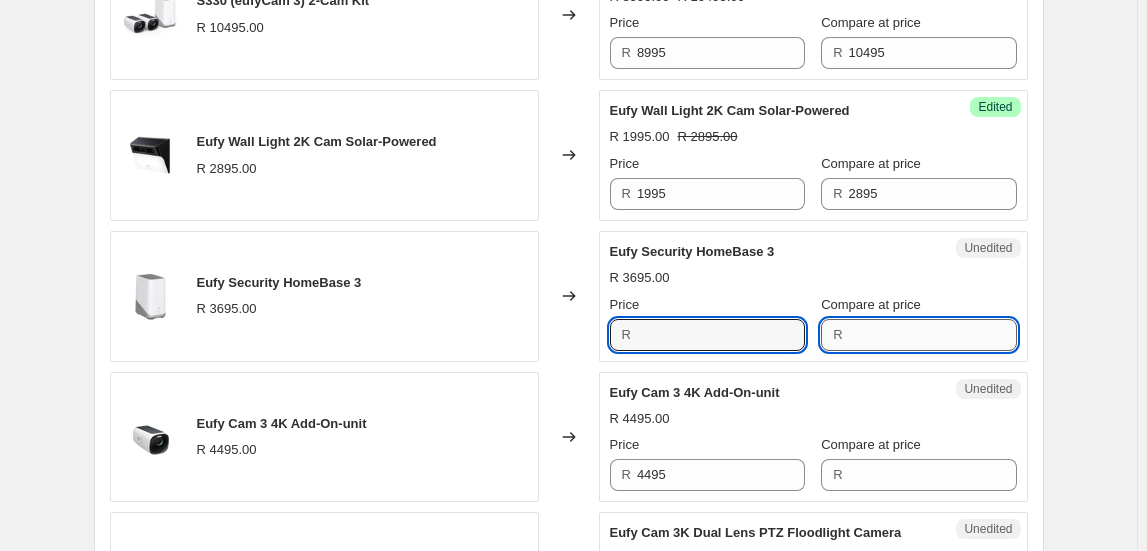 type on "3695" 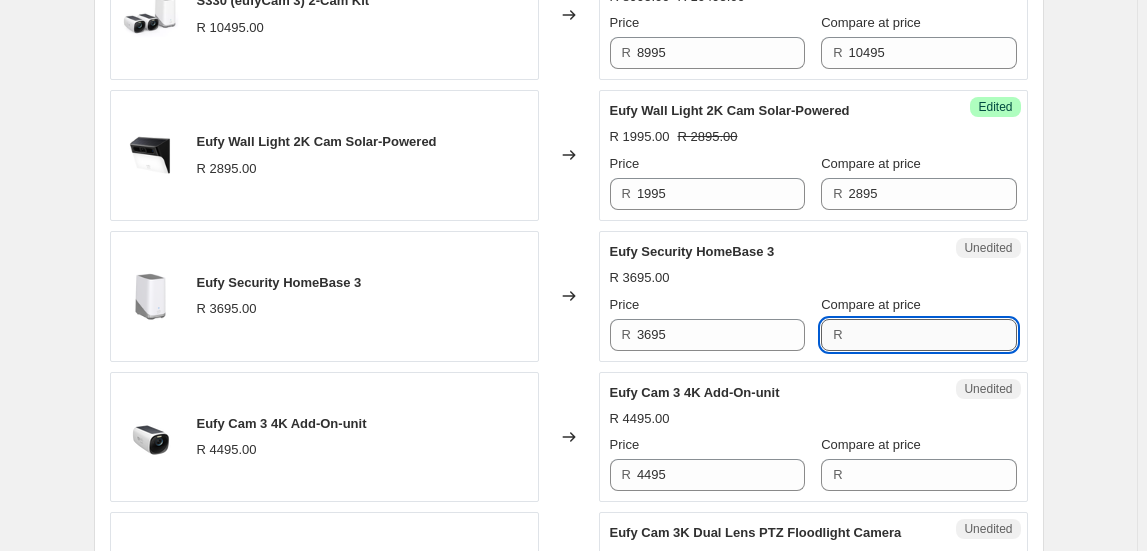 paste on "3695" 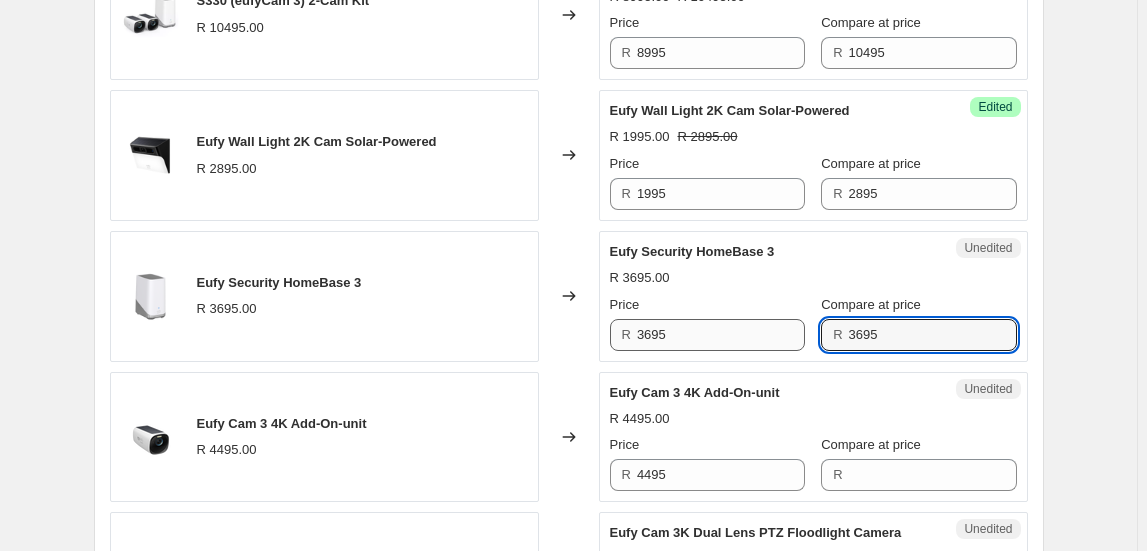 type on "3695" 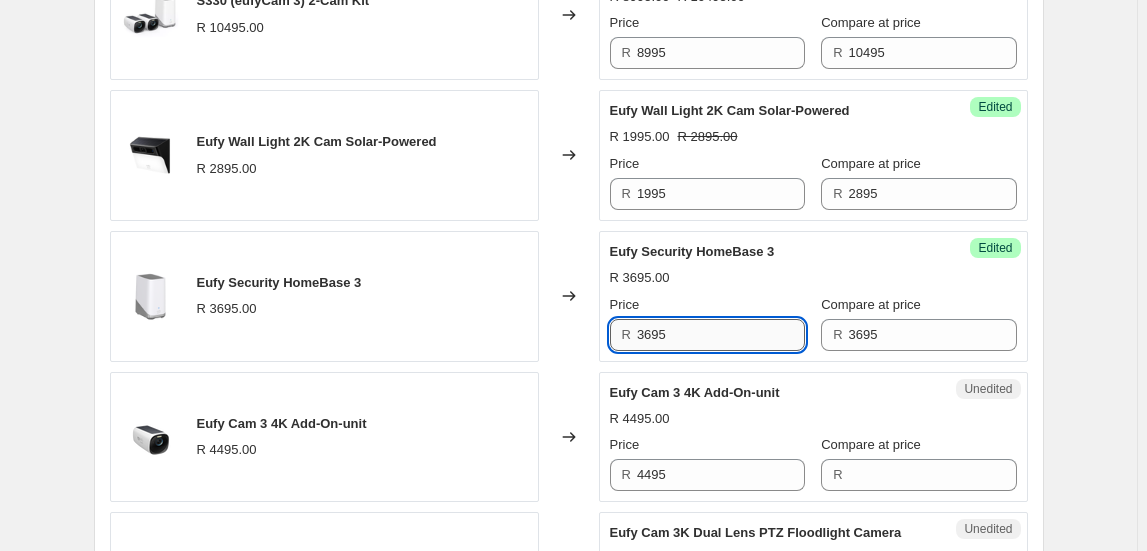 click on "3695" at bounding box center [721, 335] 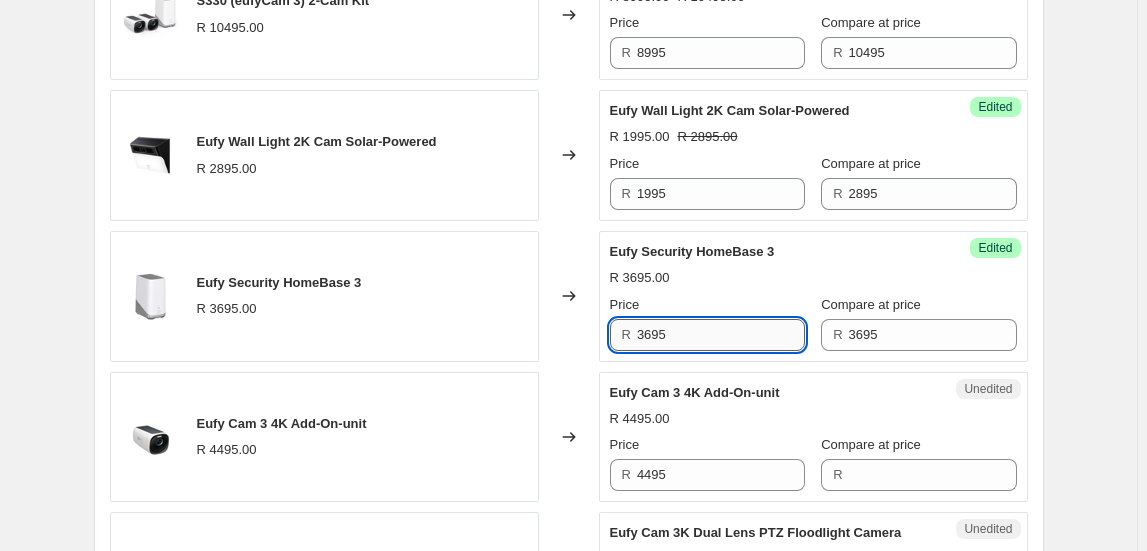 click on "3695" at bounding box center [721, 335] 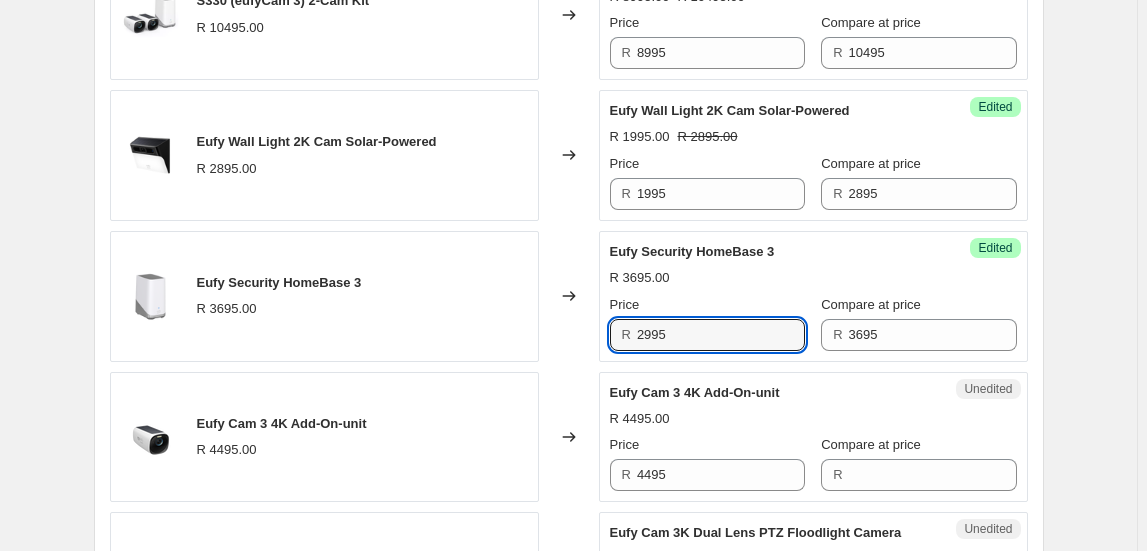 type on "2995" 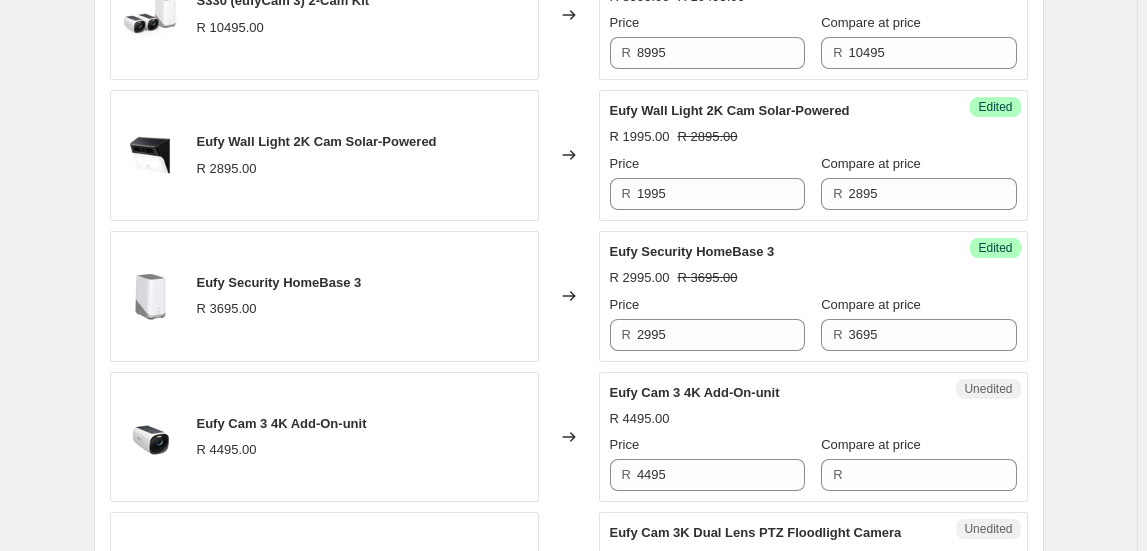 click on "Create new price change job. This page is ready Create new price change job Draft Step 1. Optionally give your price change job a title (eg "March 30% off sale on boots") EUFY SECURITY AUGUST PROMO 2025 This title is just for internal use, customers won't see it Step 2. Select how the prices should change Use bulk price change rules Set product prices individually Use CSV upload Select tags to add while price change is active Select tags to remove while price change is active Step 3. Select which products should change in price Select all products, use filters, or select products variants individually All products Filter by product, collection, tag, vendor, product type, variant title, or inventory Select product variants individually Product filters Products must match: all conditions any condition The product The product's collection The product's tag The product's vendor The product's type The product's status The variant's title Inventory quantity The product's collection Is equal to Is not equal to Price" at bounding box center [568, 102] 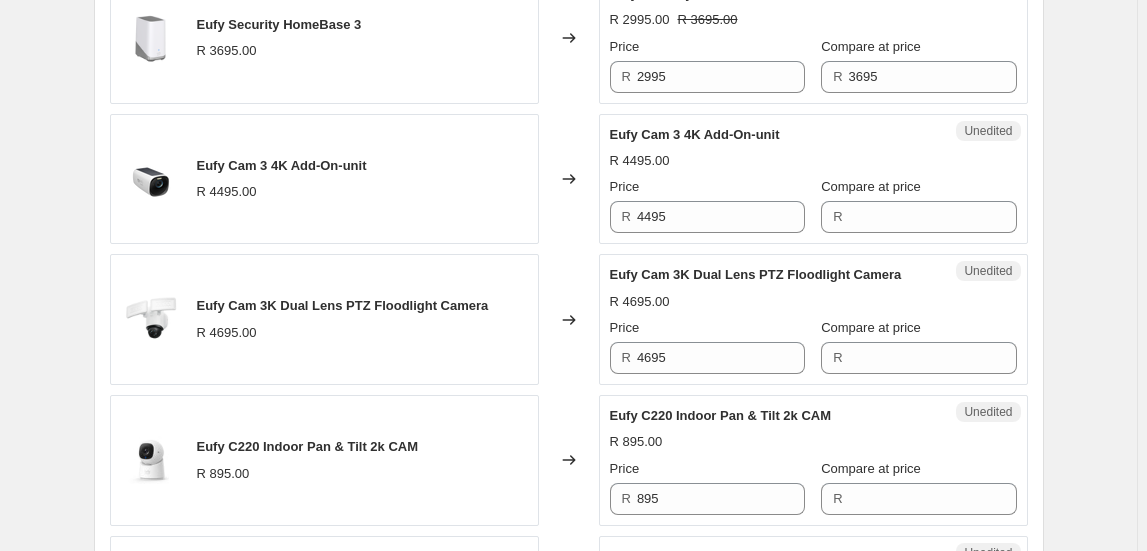 scroll, scrollTop: 1363, scrollLeft: 0, axis: vertical 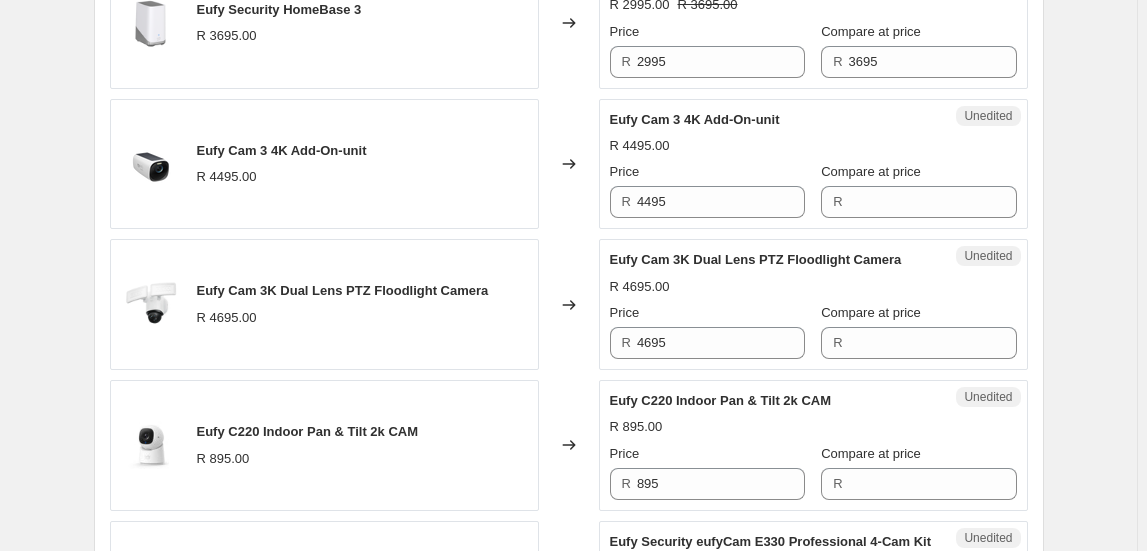 click on "Eufy Cam 3 4K Add-On-unit R [PRICE].00" at bounding box center (324, 164) 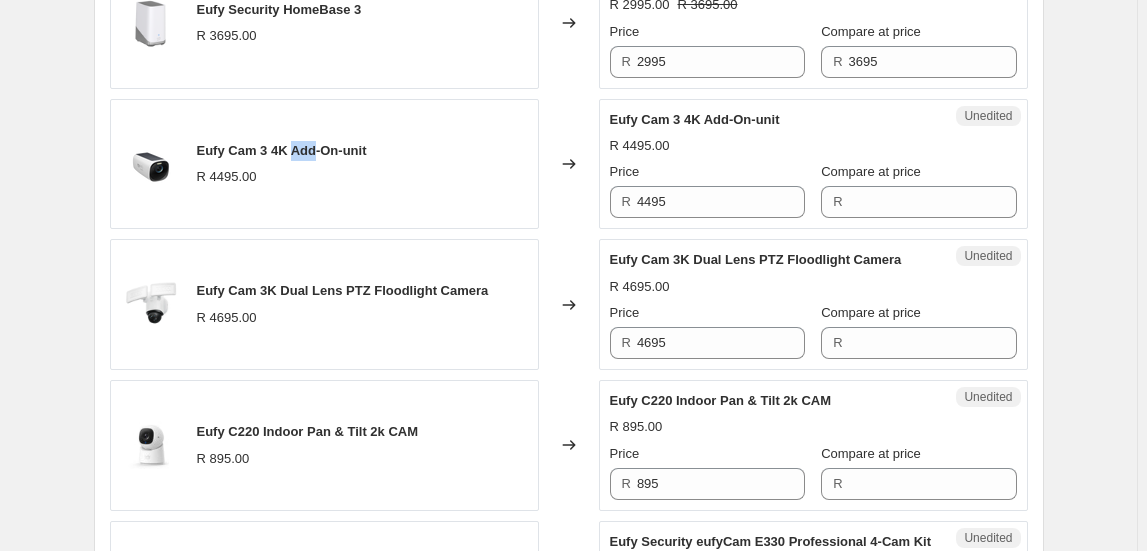click on "Eufy Cam 3 4K Add-On-unit R [PRICE].00" at bounding box center (324, 164) 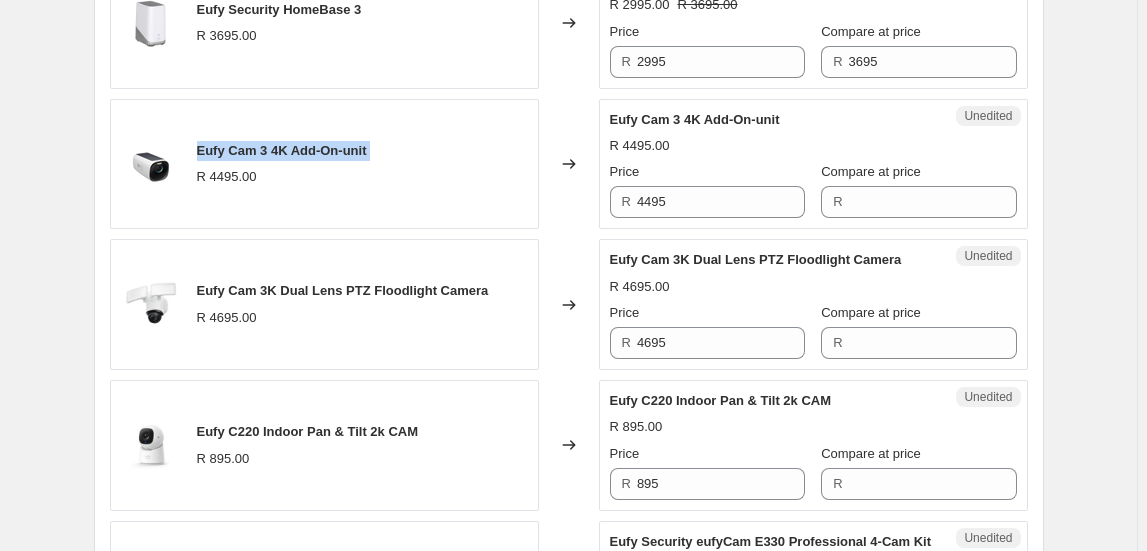 click on "Eufy Cam 3 4K Add-On-unit R [PRICE].00" at bounding box center (324, 164) 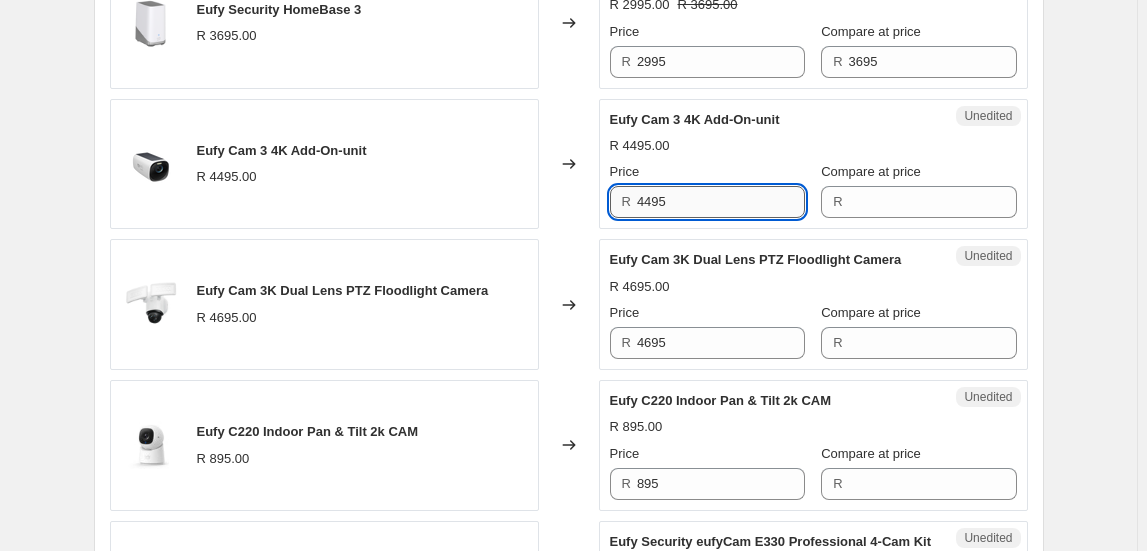 click on "4495" at bounding box center [721, 202] 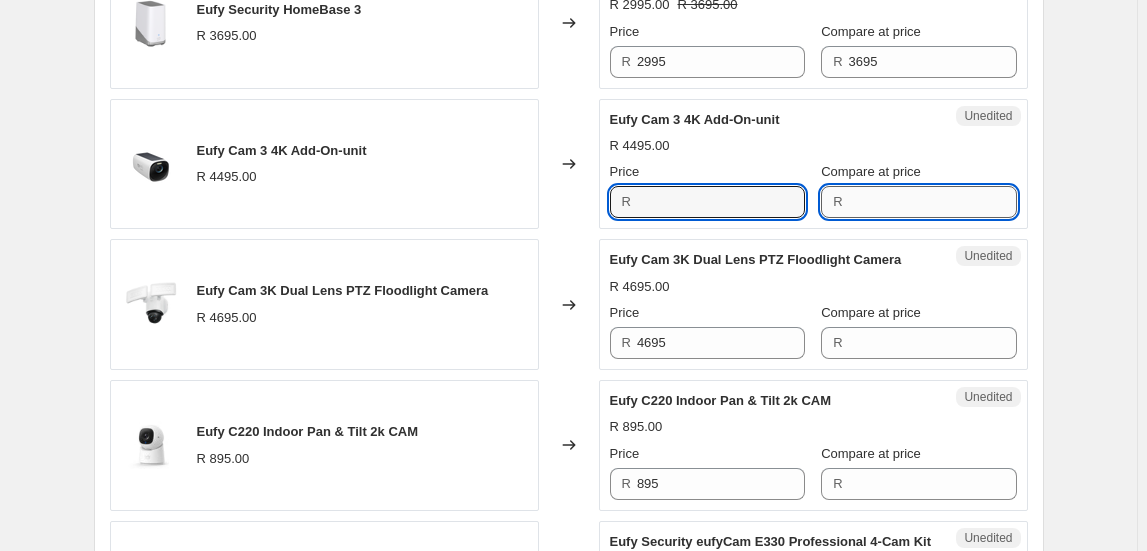 type on "4495" 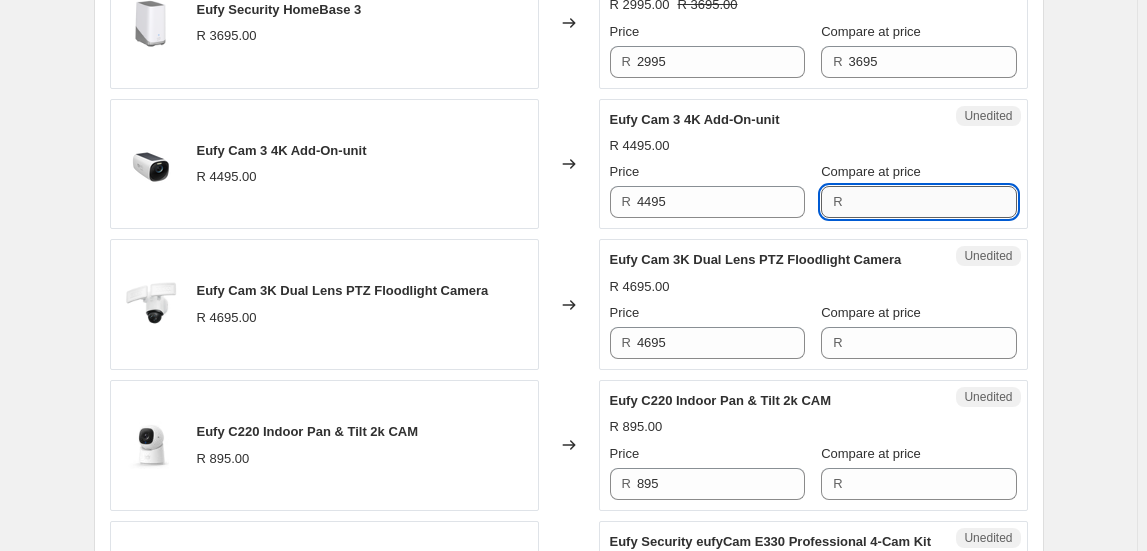 paste on "4495" 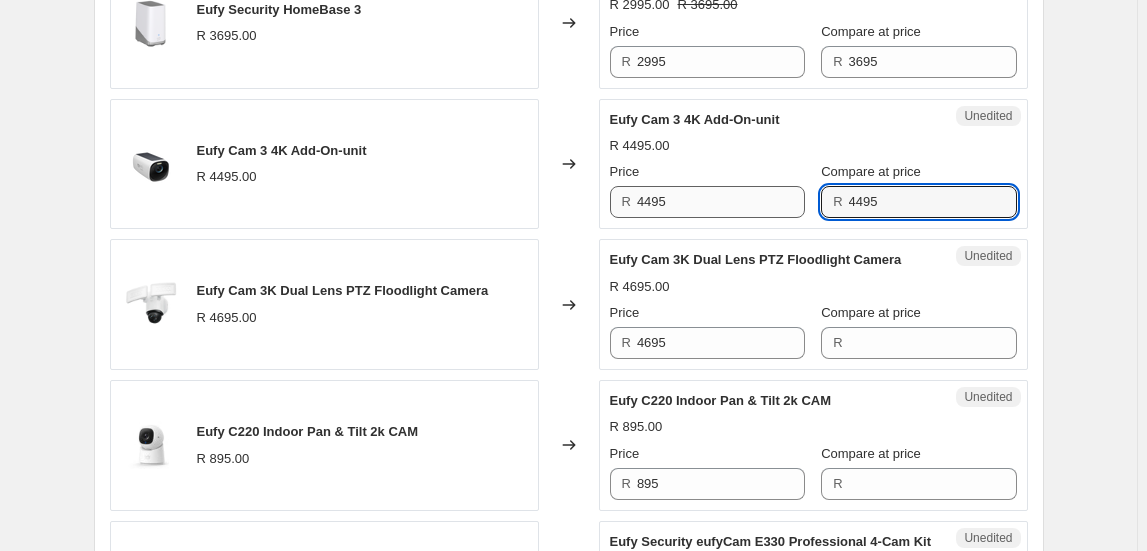 type on "4495" 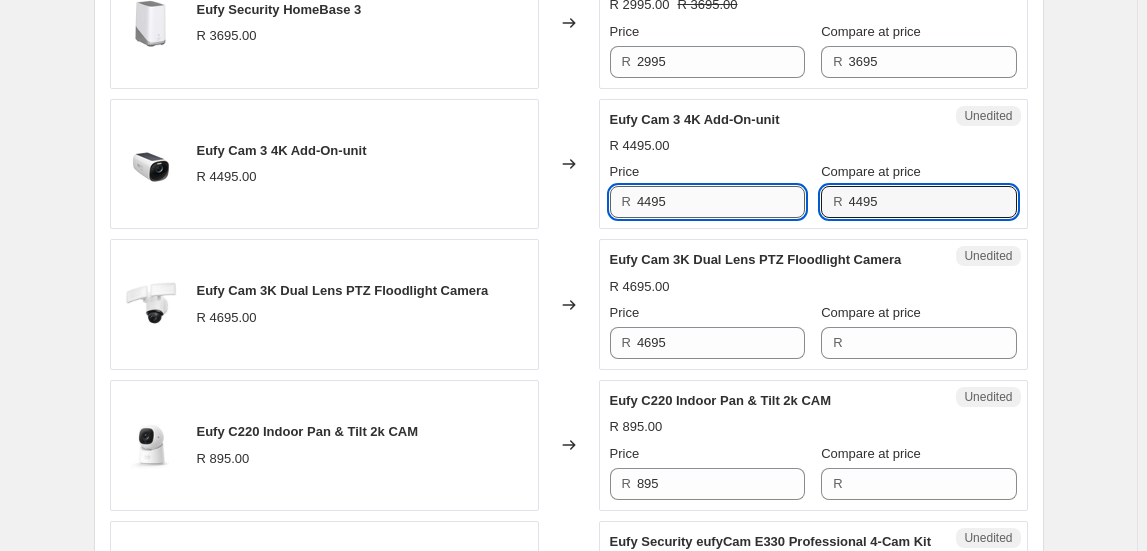 click on "4495" at bounding box center [721, 202] 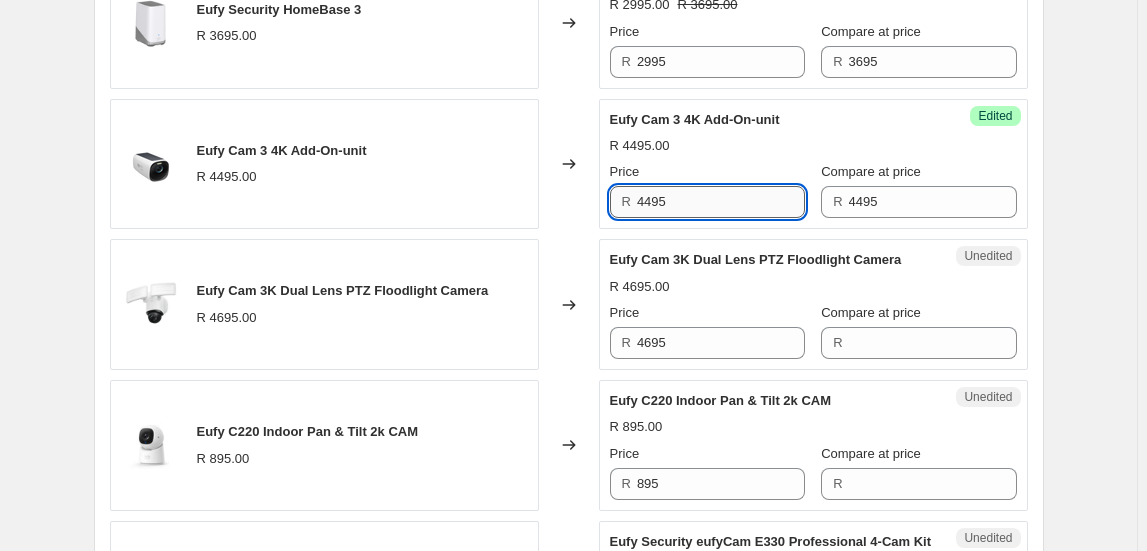click on "4495" at bounding box center [721, 202] 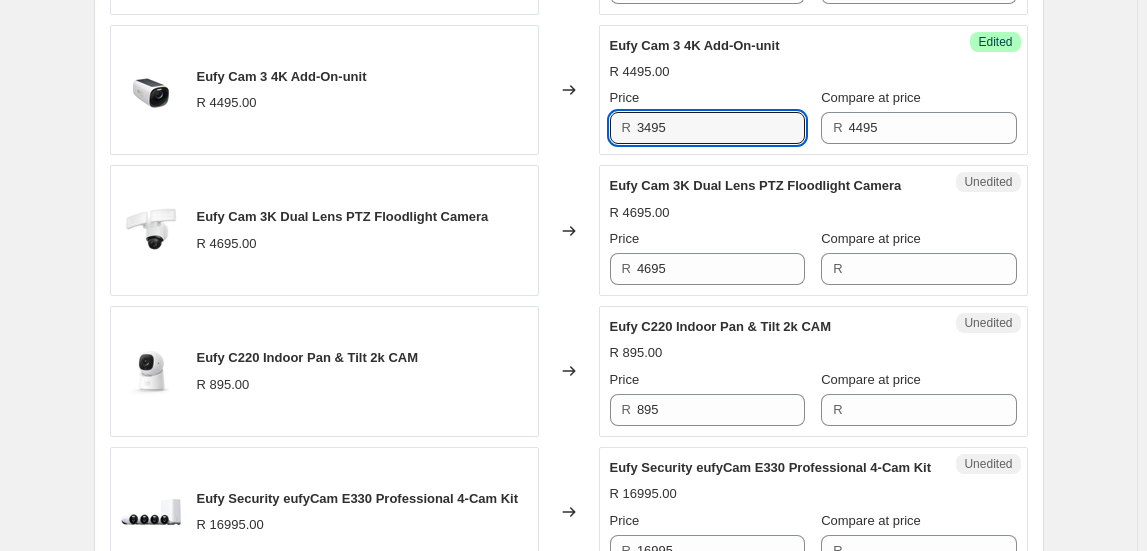 scroll, scrollTop: 1545, scrollLeft: 0, axis: vertical 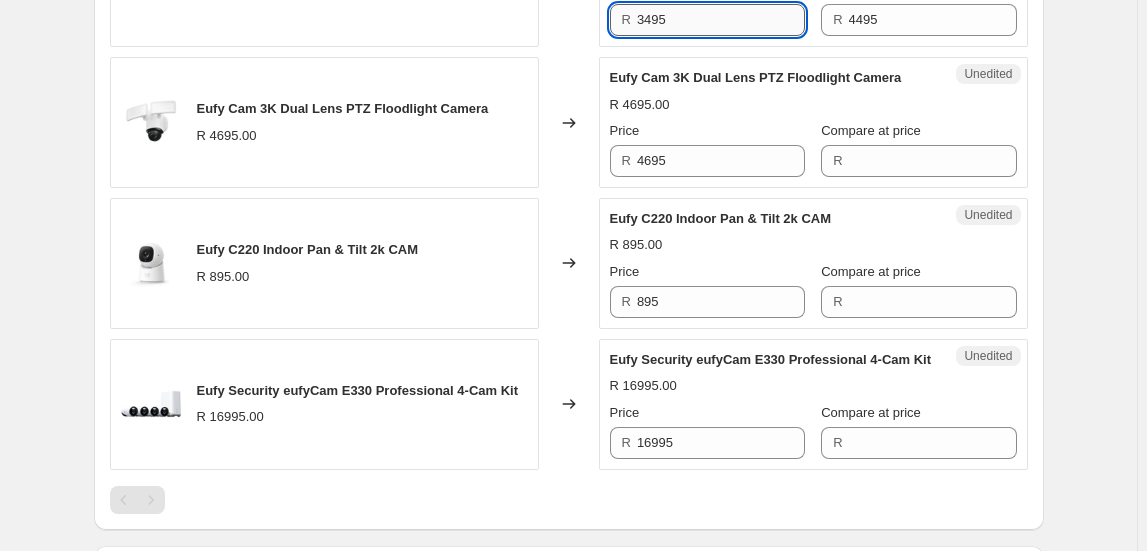 type on "3495" 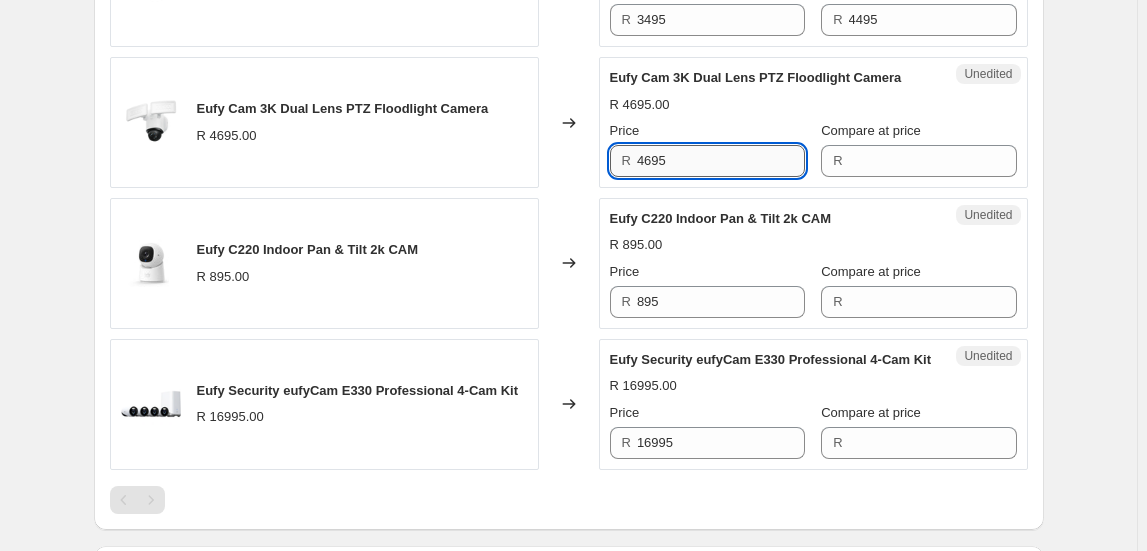 click on "4695" at bounding box center [721, 161] 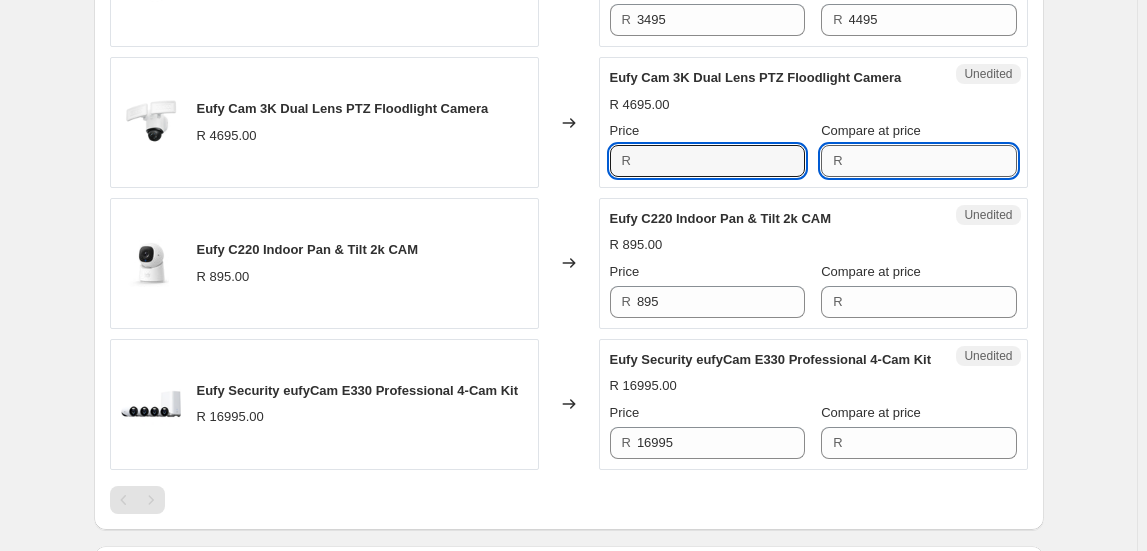 type on "4695" 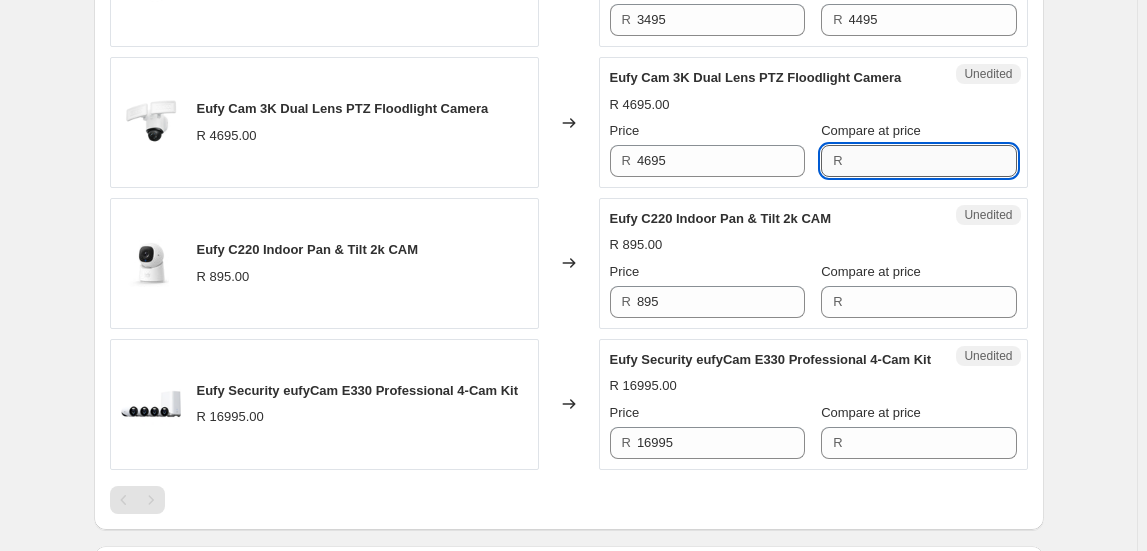 paste on "4695" 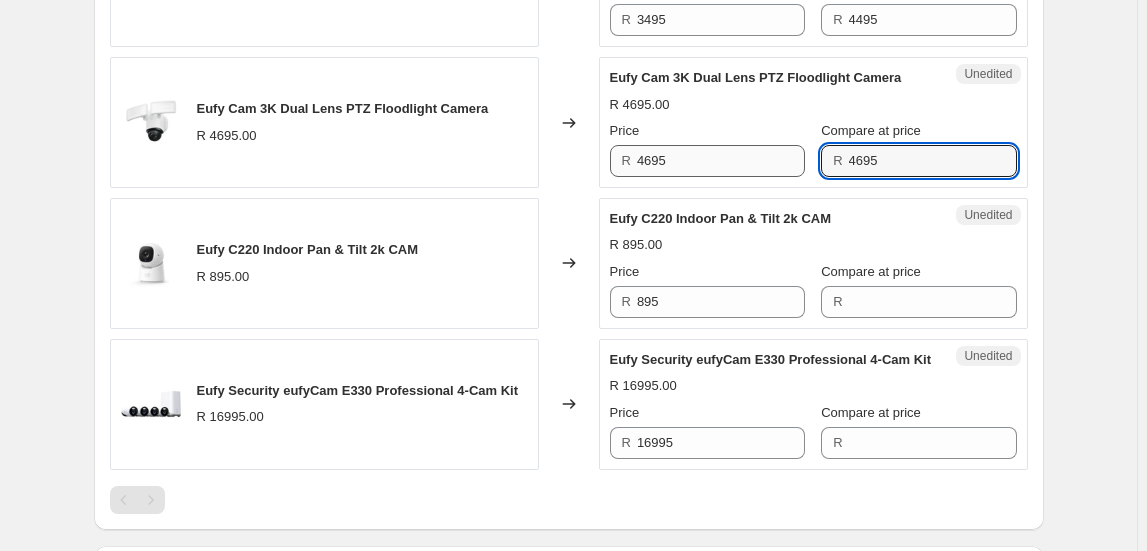 type on "4695" 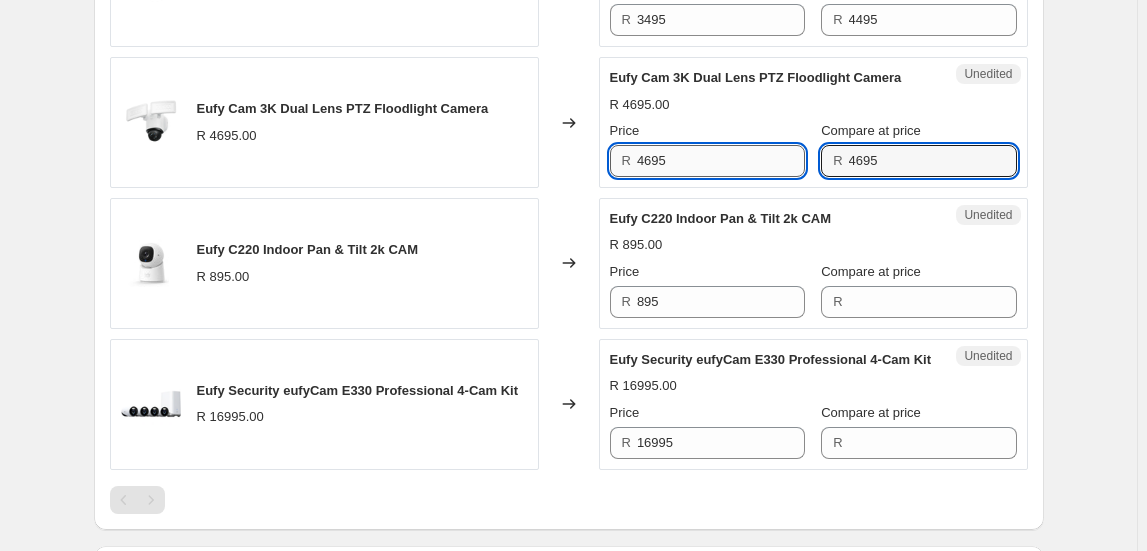 click on "4695" at bounding box center (721, 161) 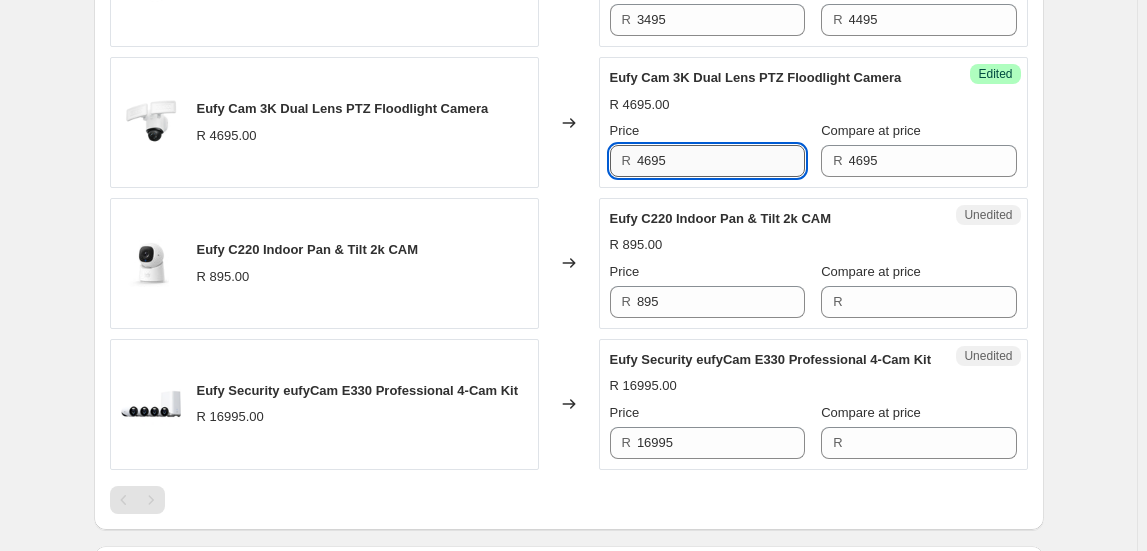click on "4695" at bounding box center [721, 161] 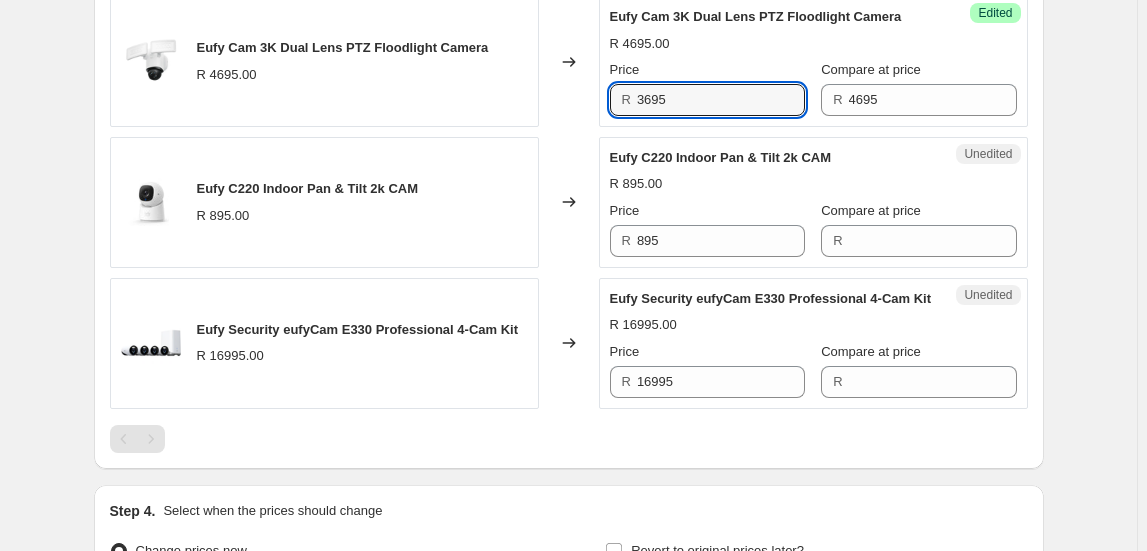 scroll, scrollTop: 1636, scrollLeft: 0, axis: vertical 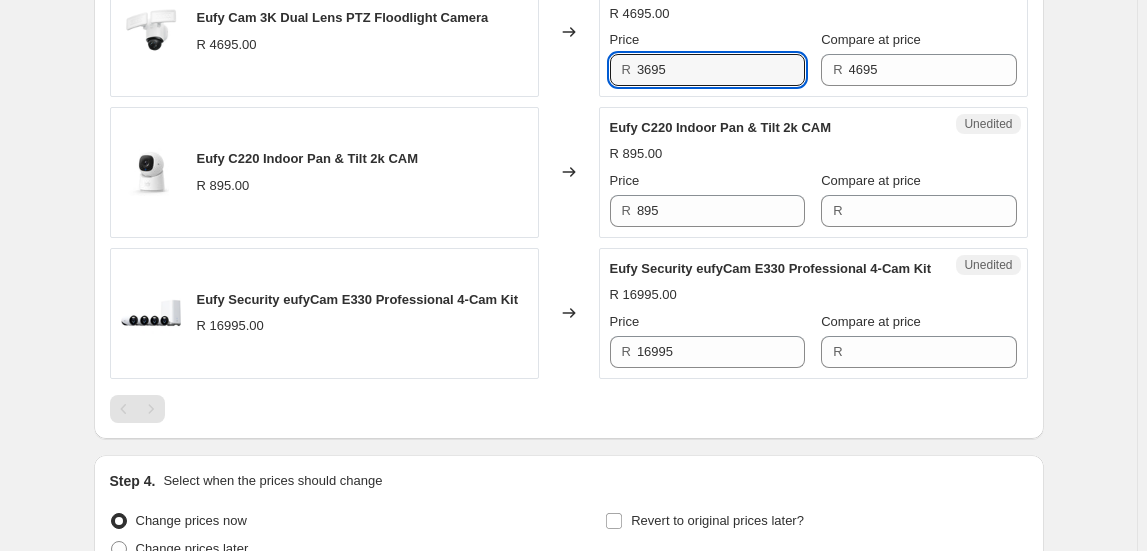 type on "3695" 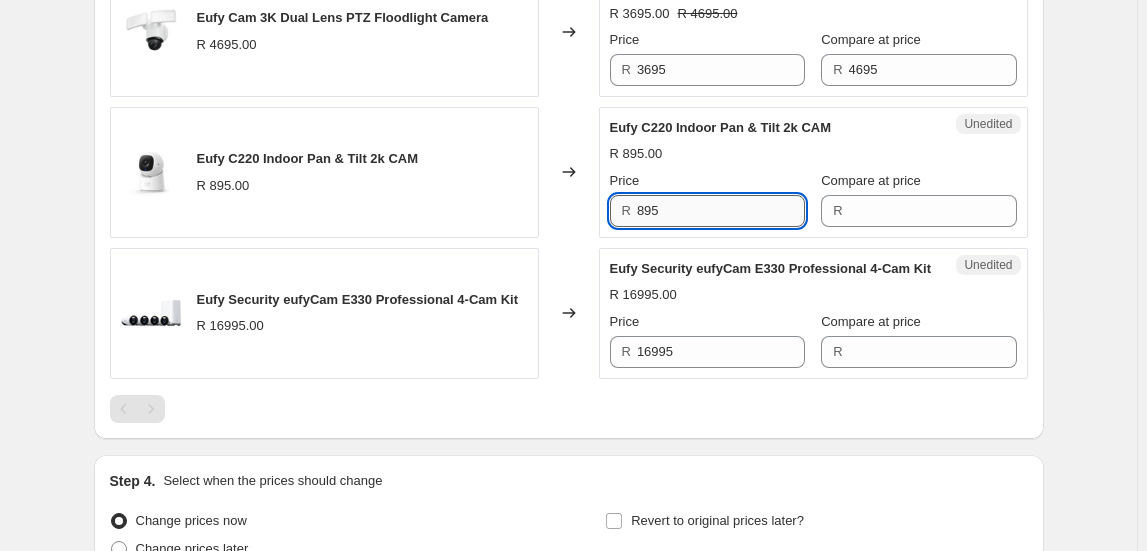 click on "895" at bounding box center (721, 211) 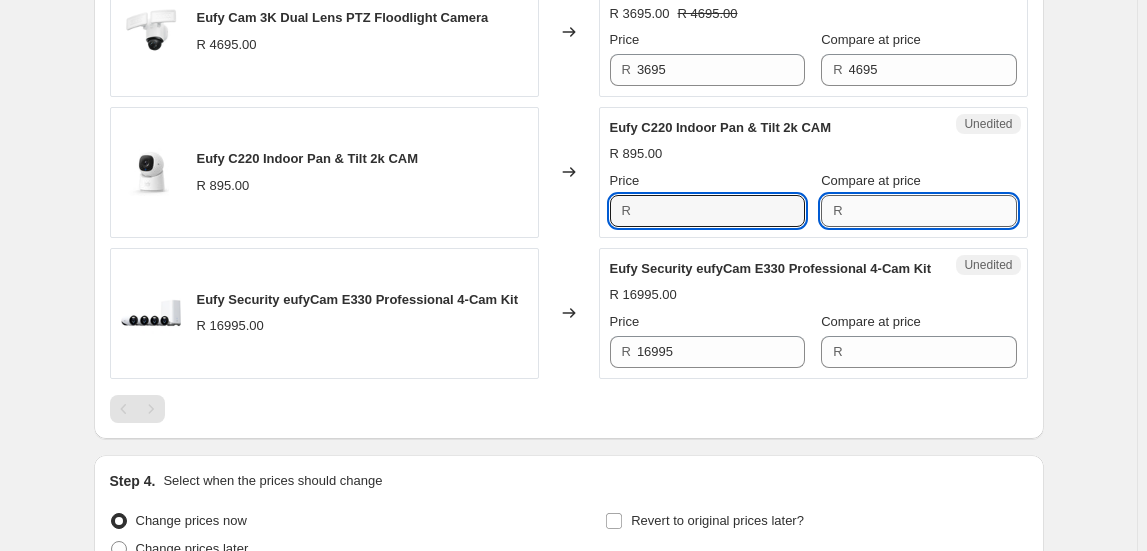 type on "895" 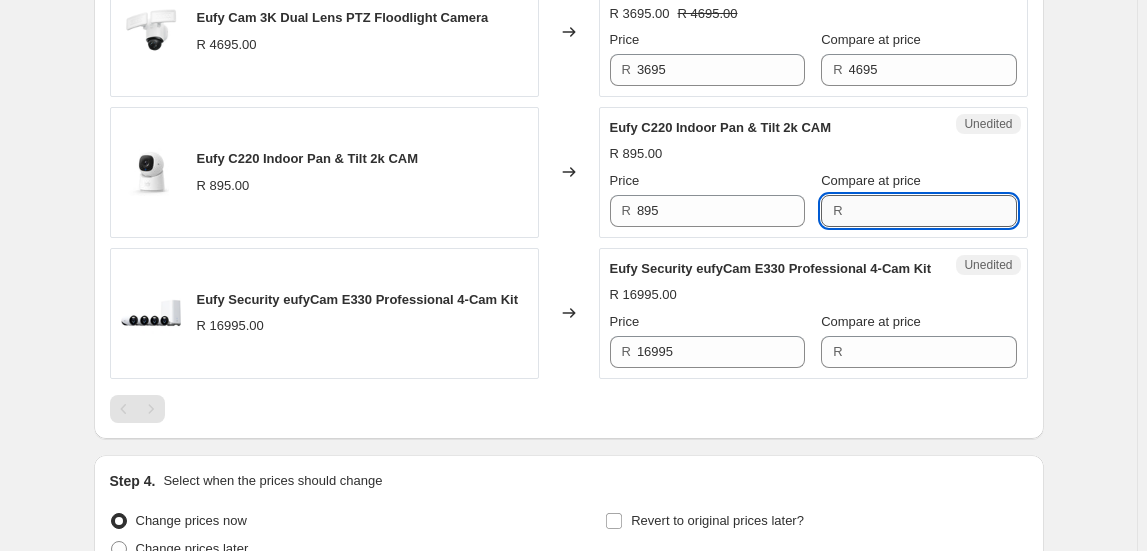 paste on "895" 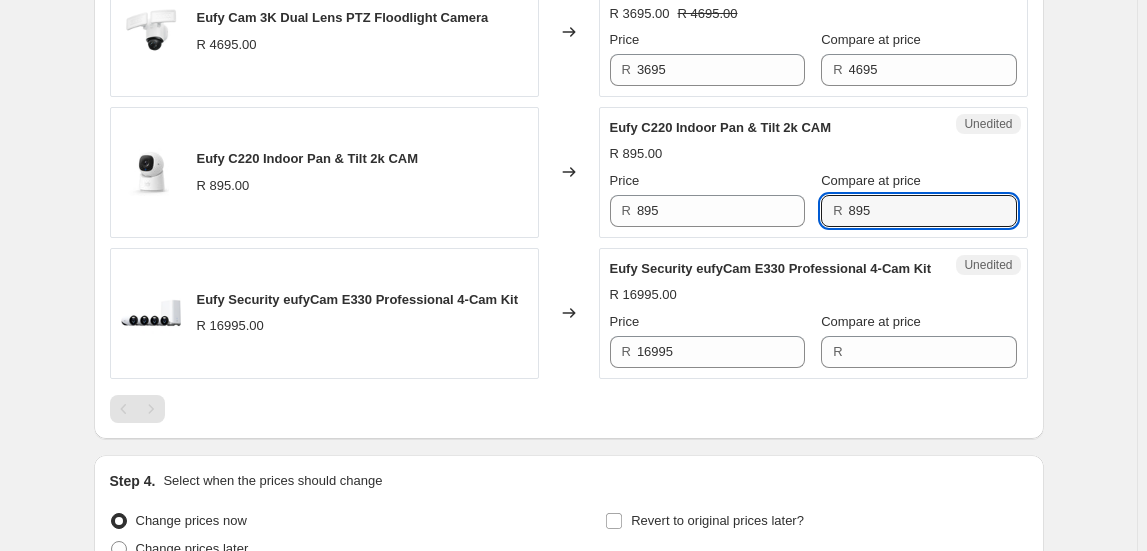 type on "895" 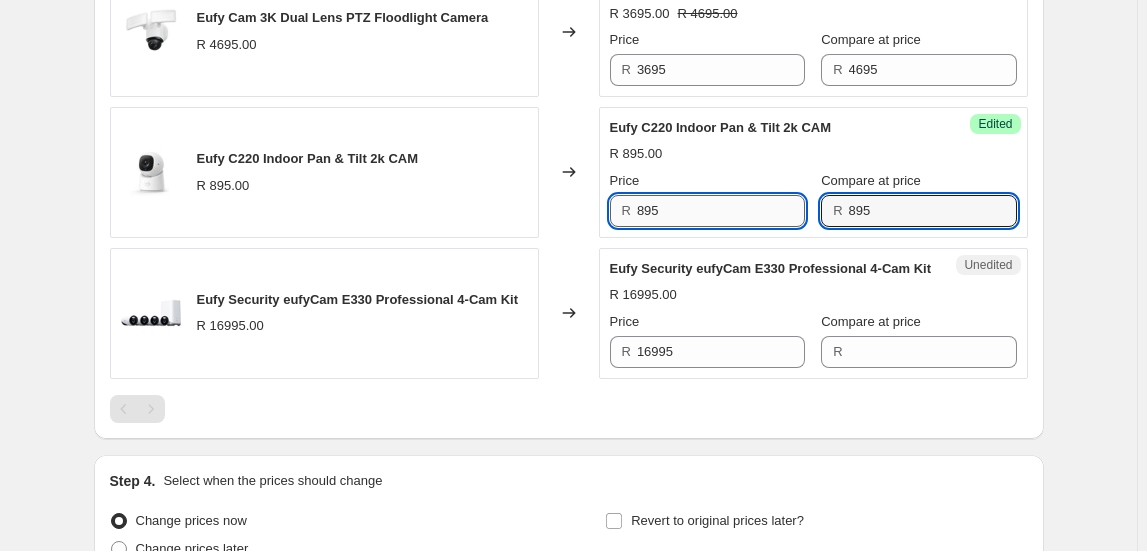 click on "895" at bounding box center (721, 211) 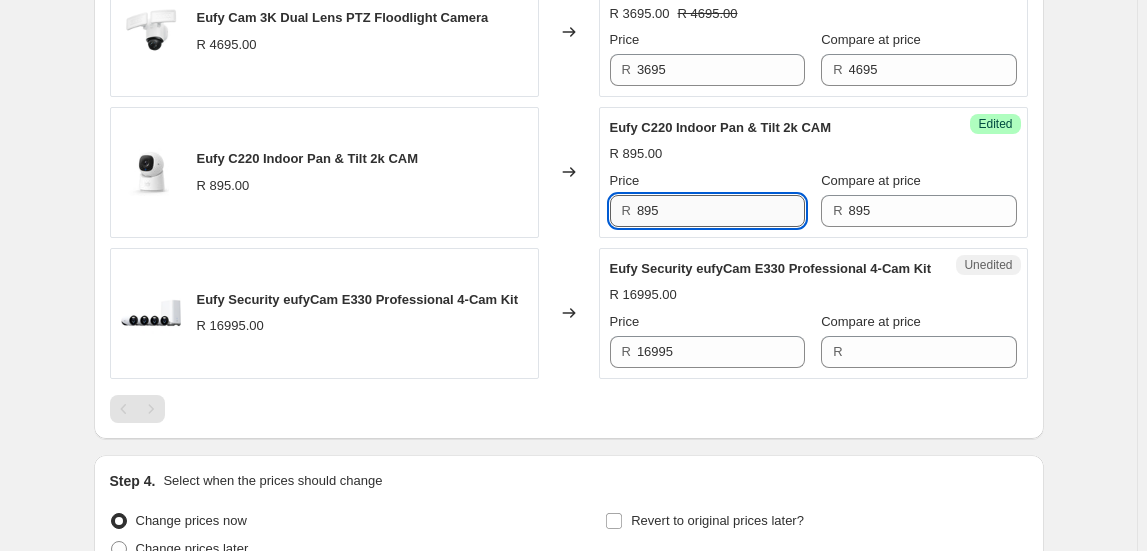 click on "895" at bounding box center [721, 211] 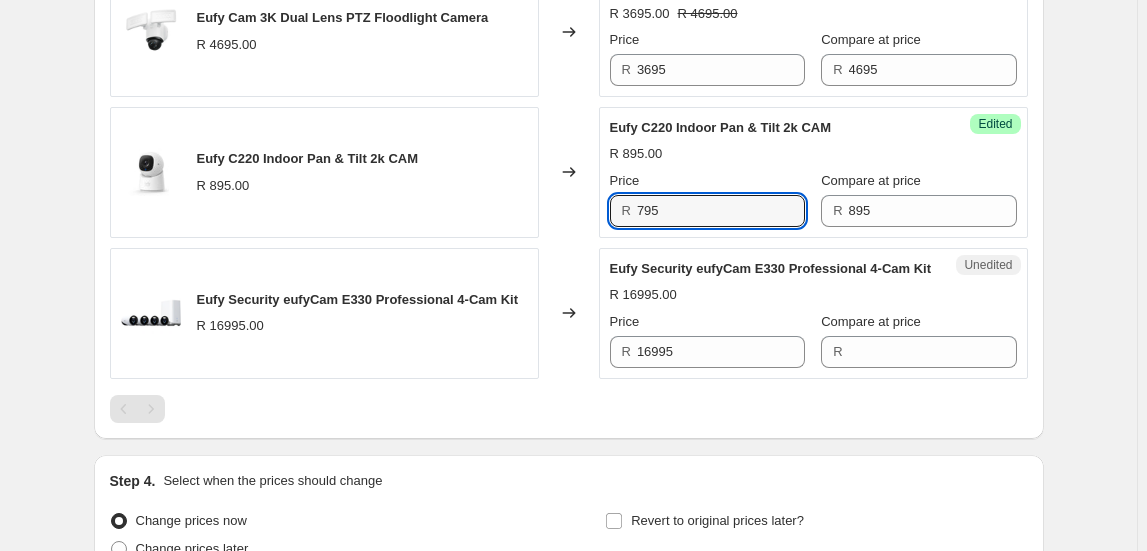 type on "795" 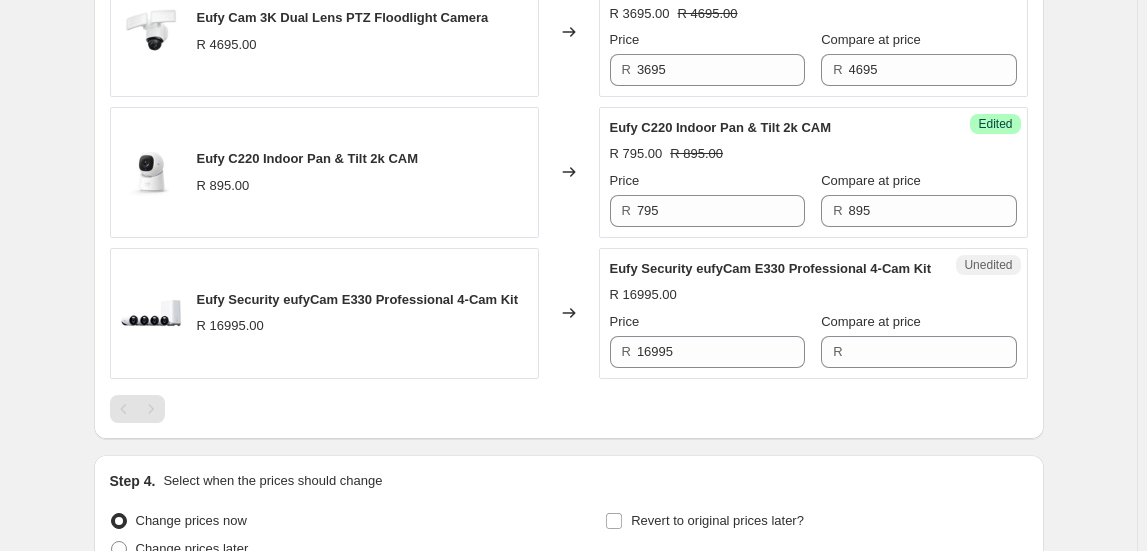click on "Create new price change job. This page is ready Create new price change job Draft Step 1. Optionally give your price change job a title (eg "March 30% off sale on boots") EUFY SECURITY AUGUST PROMO 2025 This title is just for internal use, customers won't see it Step 2. Select how the prices should change Use bulk price change rules Set product prices individually Use CSV upload Select tags to add while price change is active Select tags to remove while price change is active Step 3. Select which products should change in price Select all products, use filters, or select products variants individually All products Filter by product, collection, tag, vendor, product type, variant title, or inventory Select product variants individually Product filters Products must match: all conditions any condition The product The product's collection The product's tag The product's vendor The product's type The product's status The variant's title Inventory quantity The product's collection Is equal to Is not equal to Price" at bounding box center [568, -444] 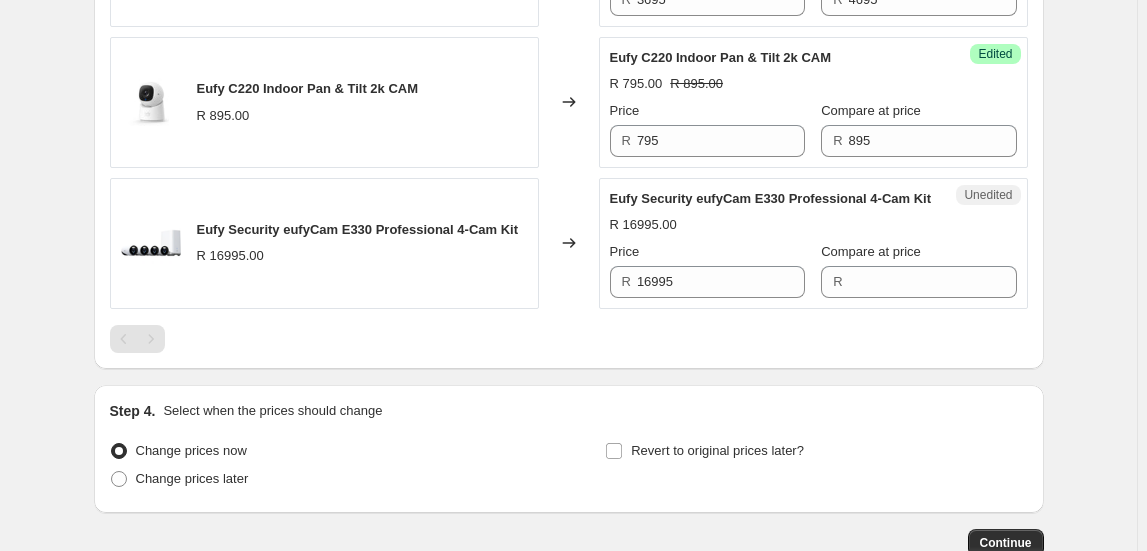 scroll, scrollTop: 1727, scrollLeft: 0, axis: vertical 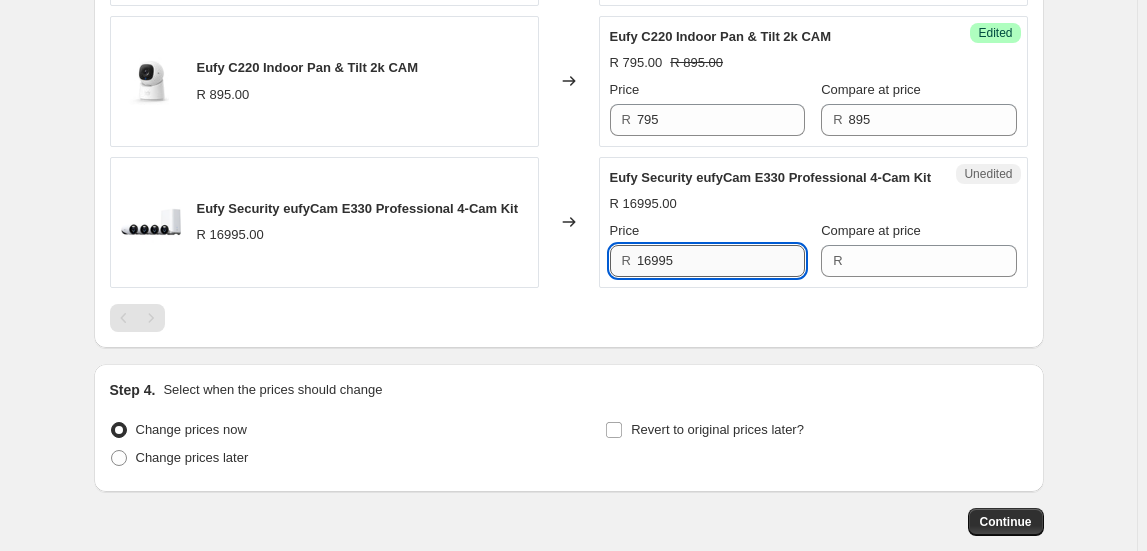 click on "16995" at bounding box center [721, 261] 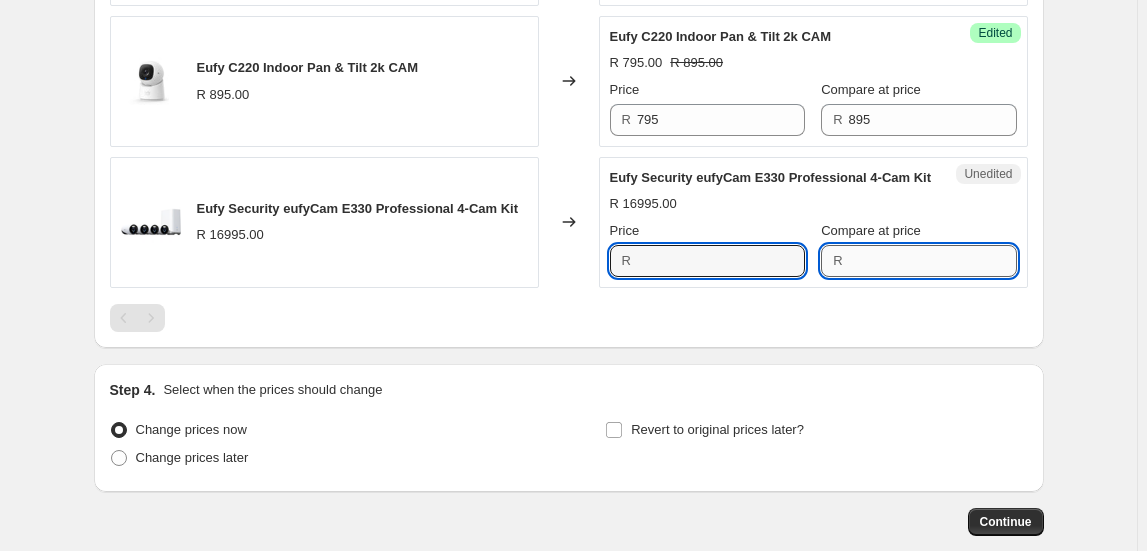 type on "16995" 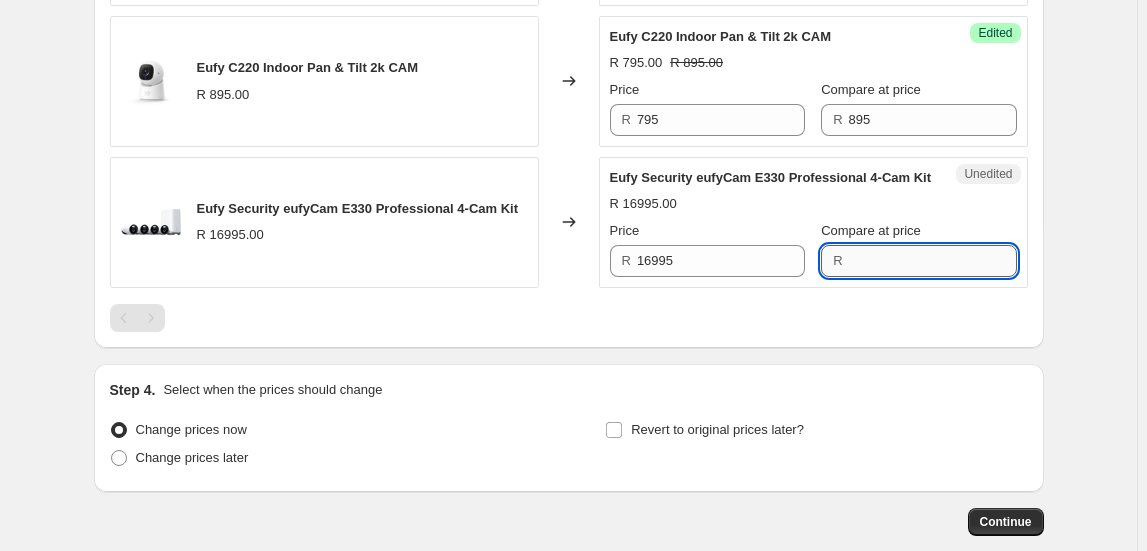 paste on "16995" 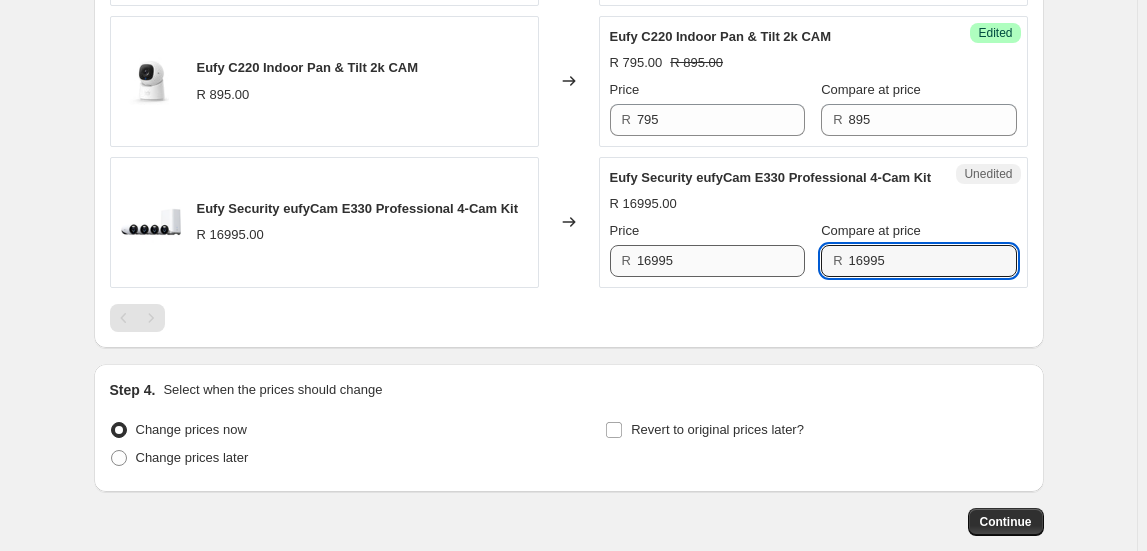 type on "16995" 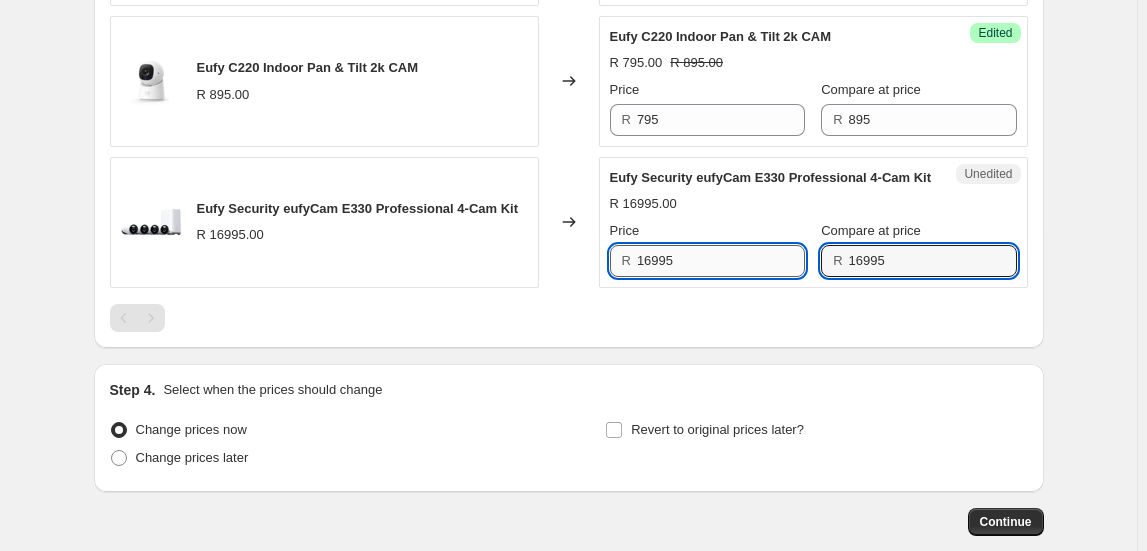 click on "16995" at bounding box center (721, 261) 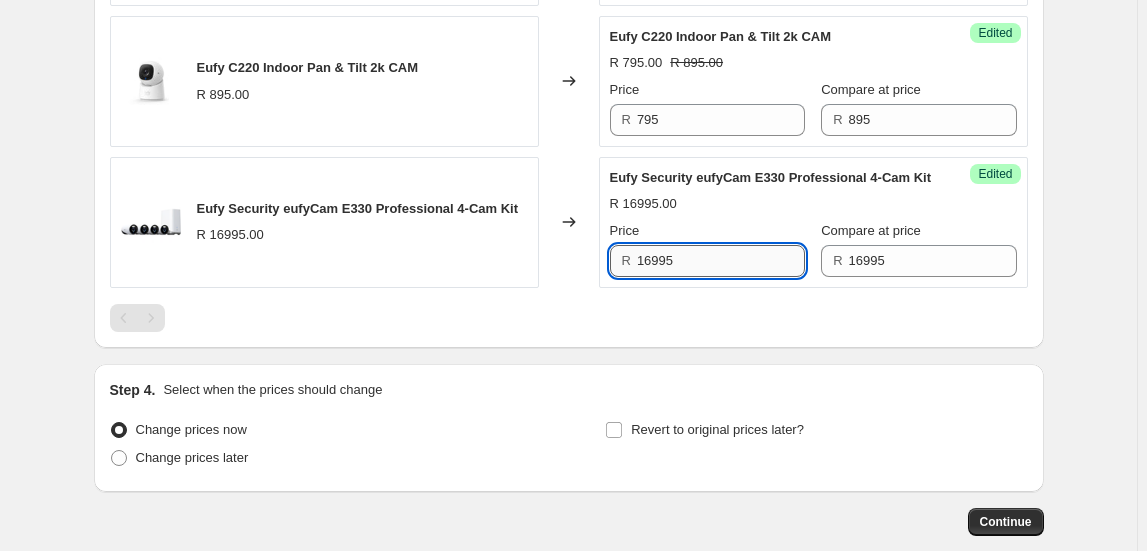 click on "16995" at bounding box center (721, 261) 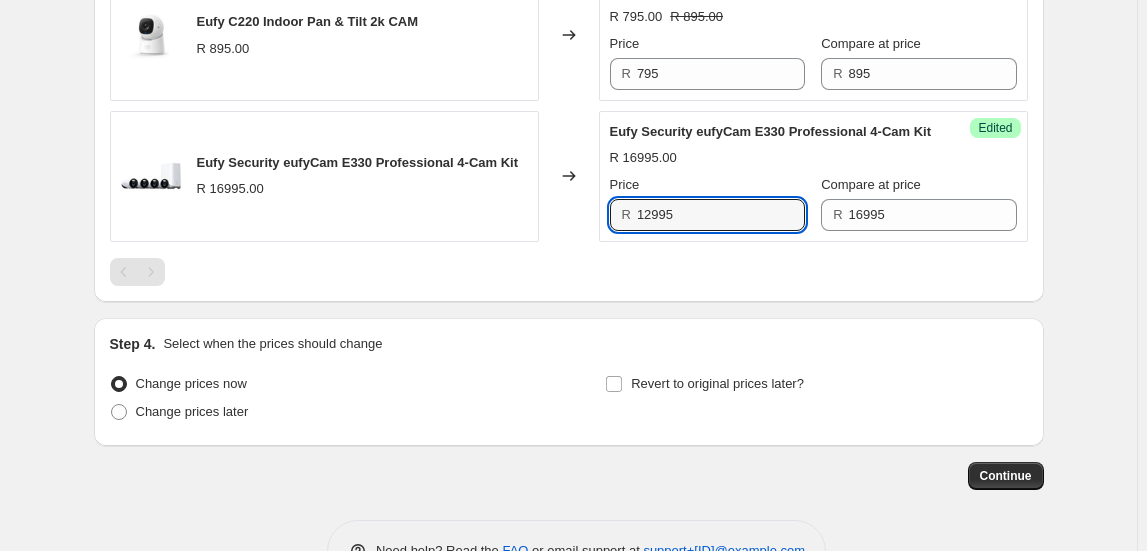 scroll, scrollTop: 1848, scrollLeft: 0, axis: vertical 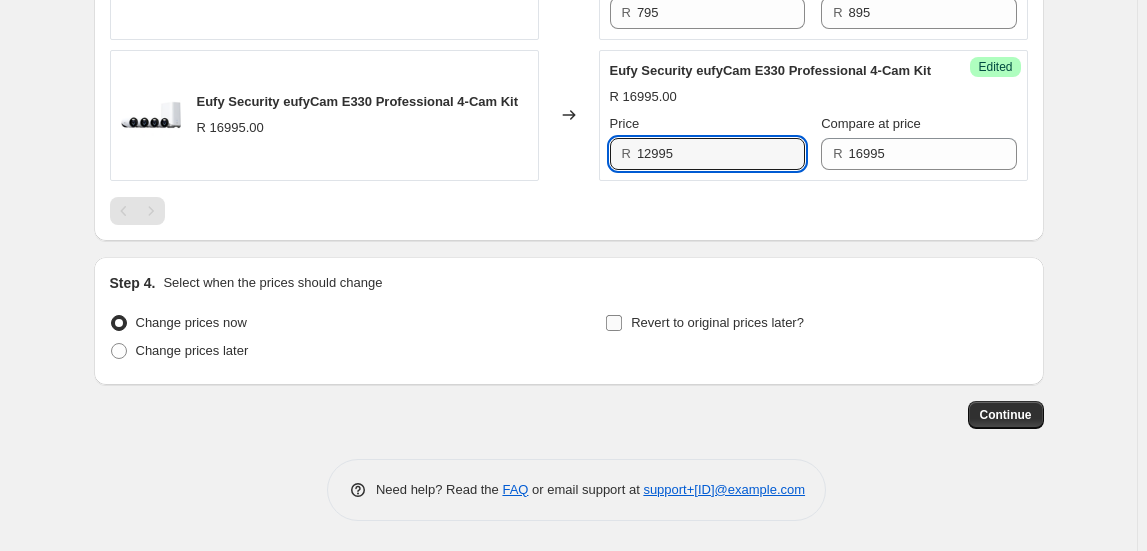 type on "12995" 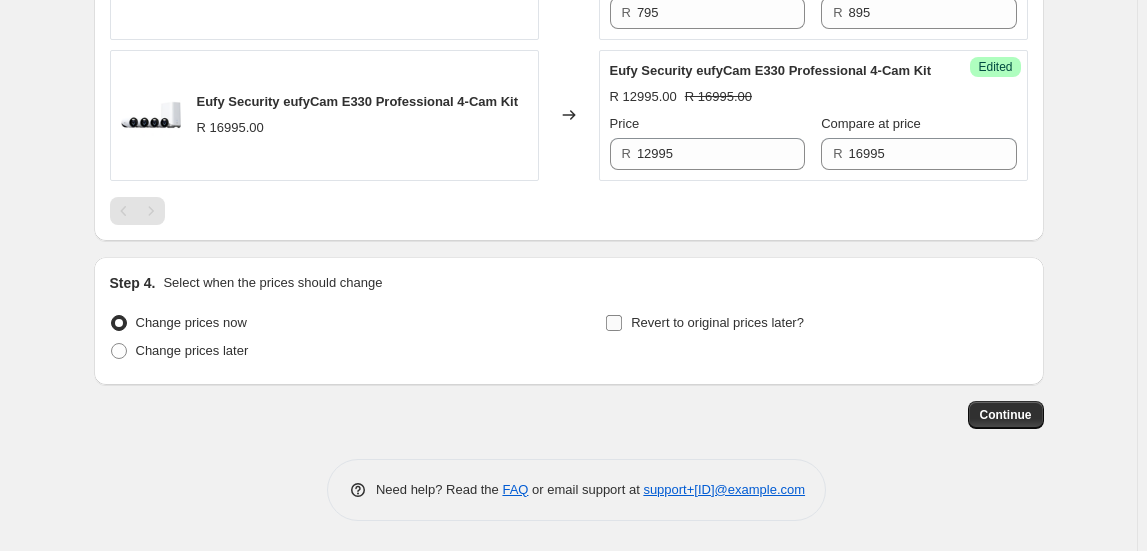 click on "Revert to original prices later?" at bounding box center (717, 322) 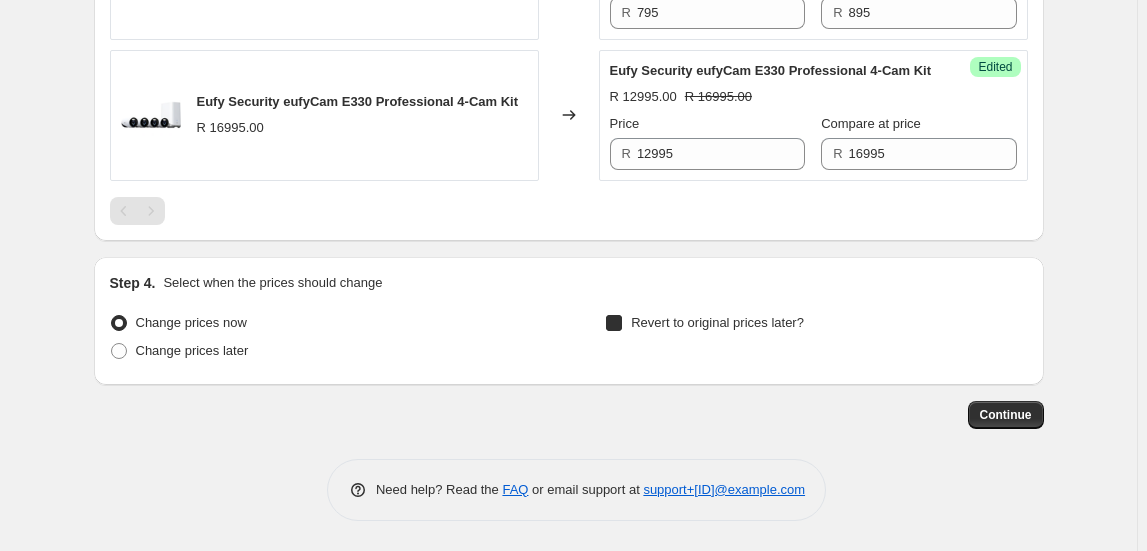 checkbox on "true" 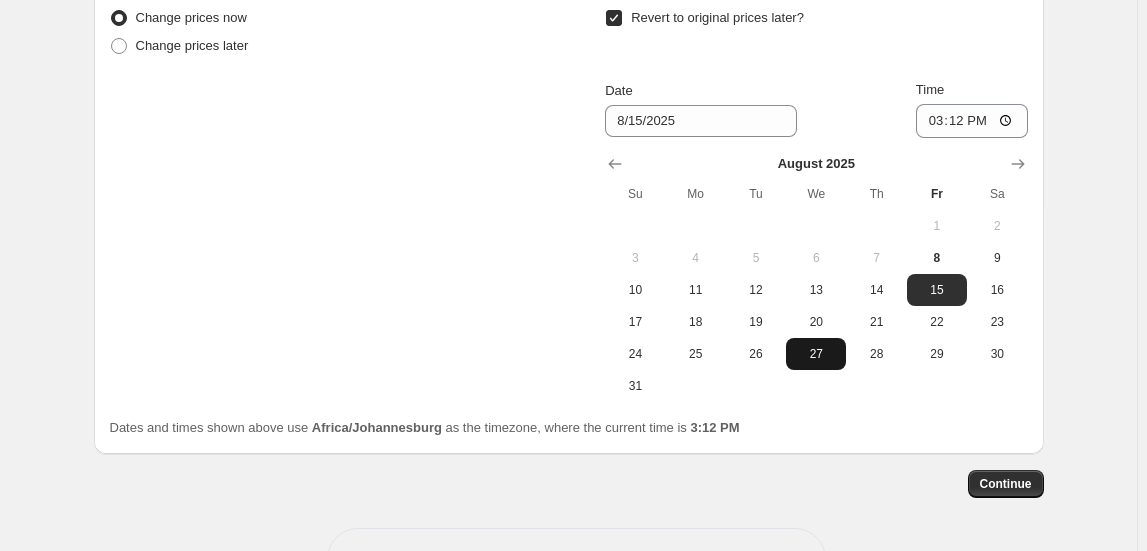 scroll, scrollTop: 2221, scrollLeft: 0, axis: vertical 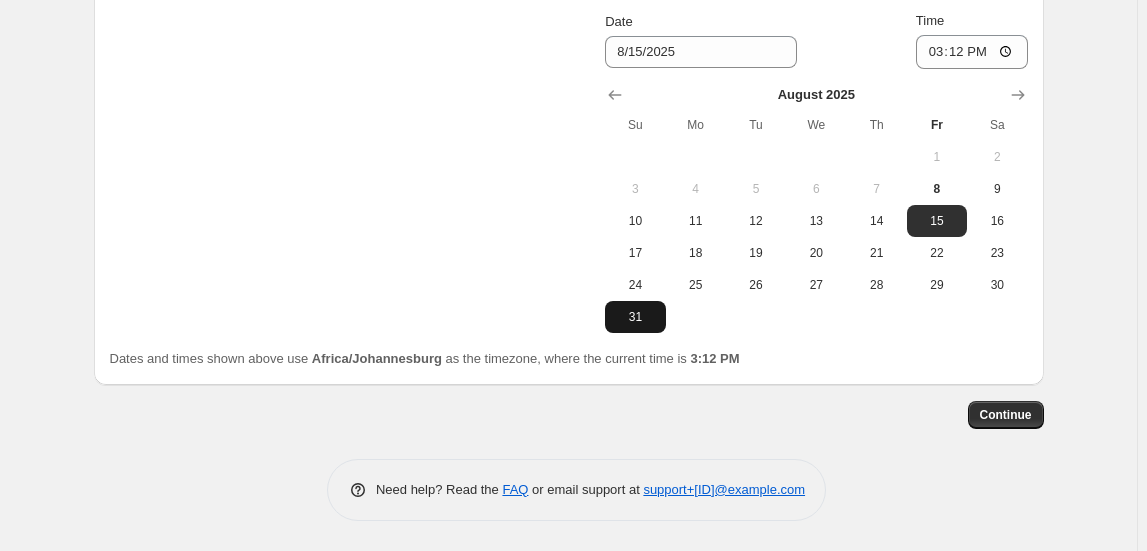 click on "31" at bounding box center [635, 317] 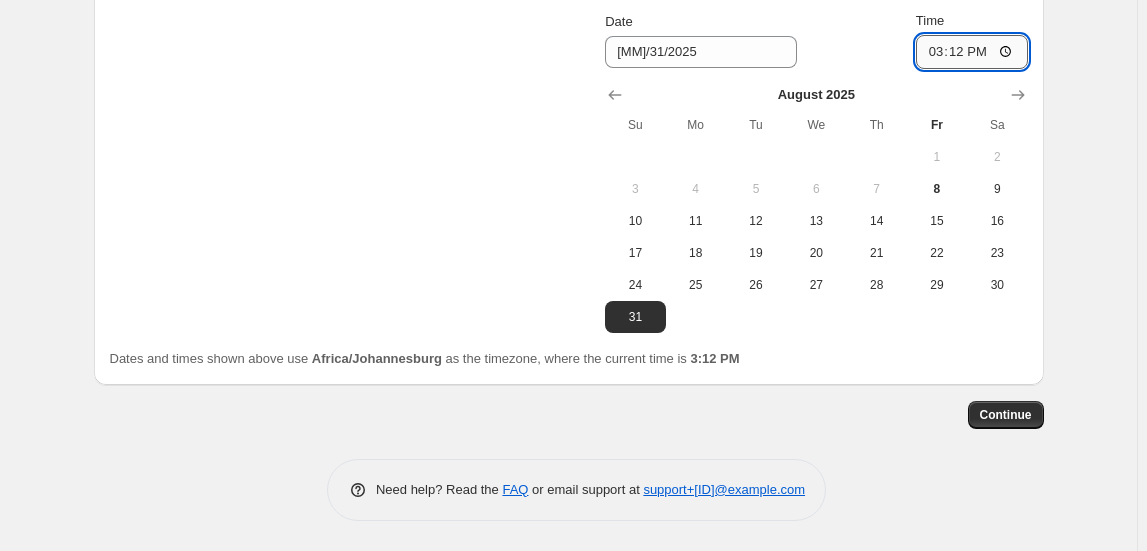 click on "15:12" at bounding box center [972, 52] 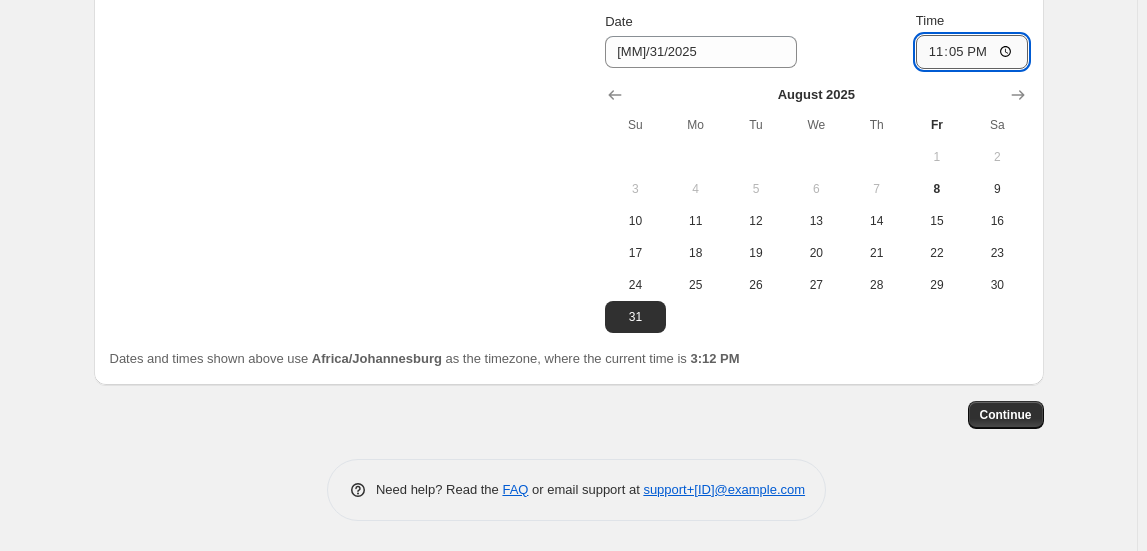 type on "23:50" 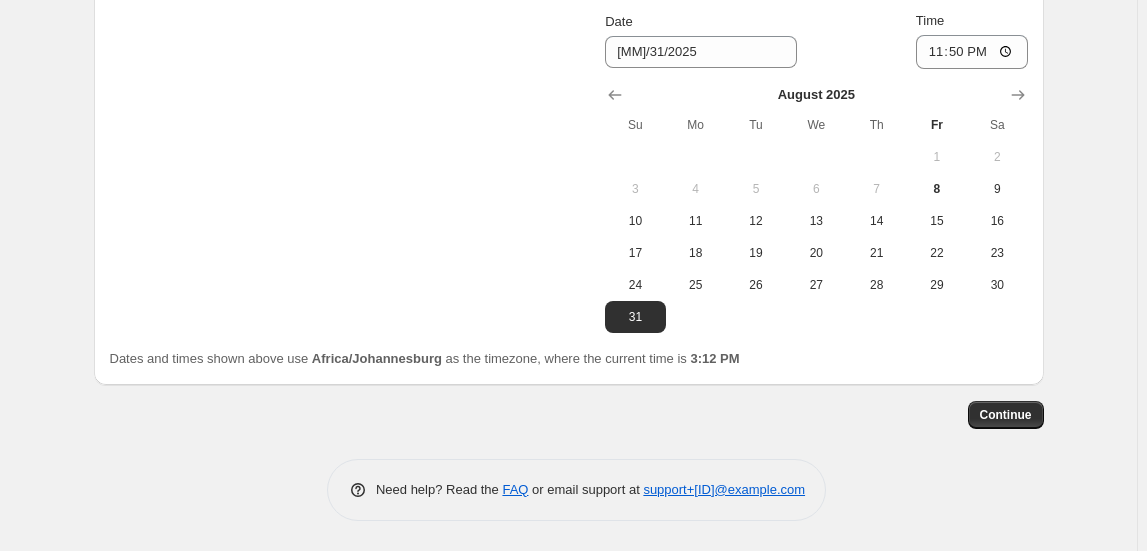 click on "Create new price change job. This page is ready Create new price change job Draft Step 1. Optionally give your price change job a title (eg "March 30% off sale on boots") EUFY SECURITY AUGUST PROMO 2025 This title is just for internal use, customers won't see it Step 2. Select how the prices should change Use bulk price change rules Set product prices individually Use CSV upload Select tags to add while price change is active Select tags to remove while price change is active Step 3. Select which products should change in price Select all products, use filters, or select products variants individually All products Filter by product, collection, tag, vendor, product type, variant title, or inventory Select product variants individually Product filters Products must match: all conditions any condition The product The product's collection The product's tag The product's vendor The product's type The product's status The variant's title Inventory quantity The product's collection Is equal to Is not equal to Price" at bounding box center (568, -829) 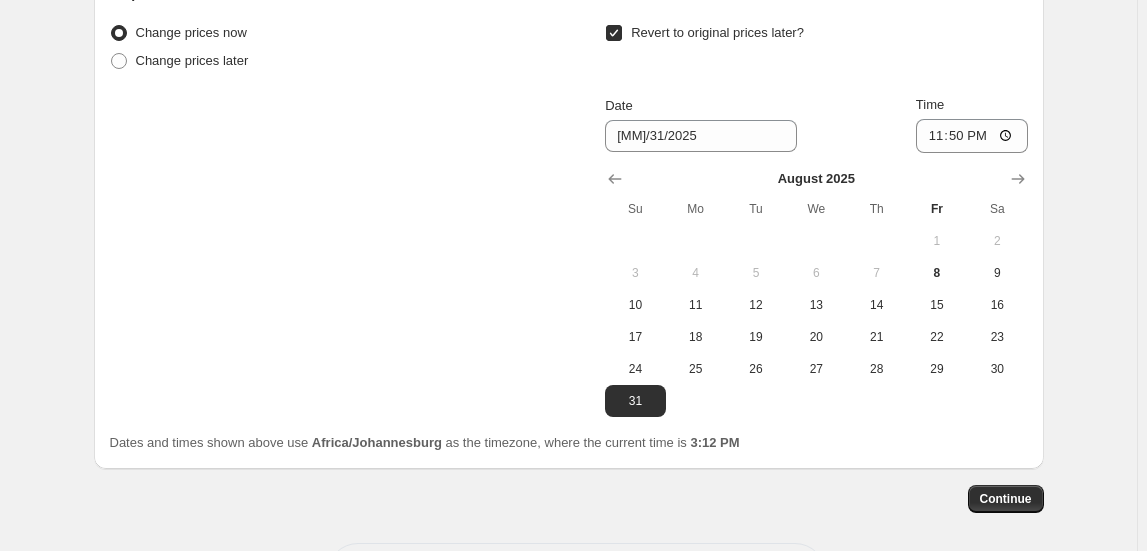 scroll, scrollTop: 2221, scrollLeft: 0, axis: vertical 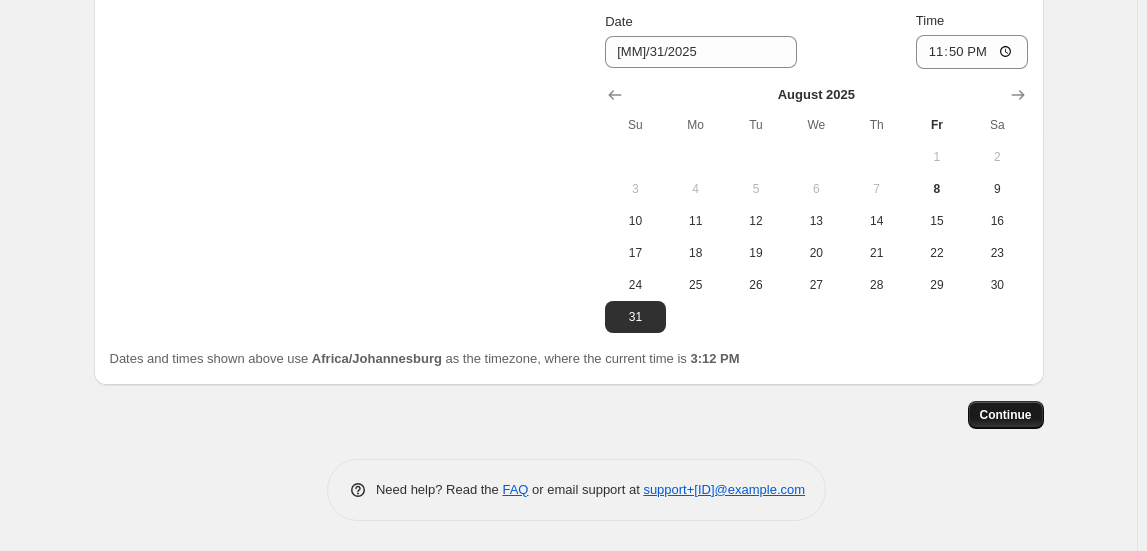 click on "Continue" at bounding box center [1006, 415] 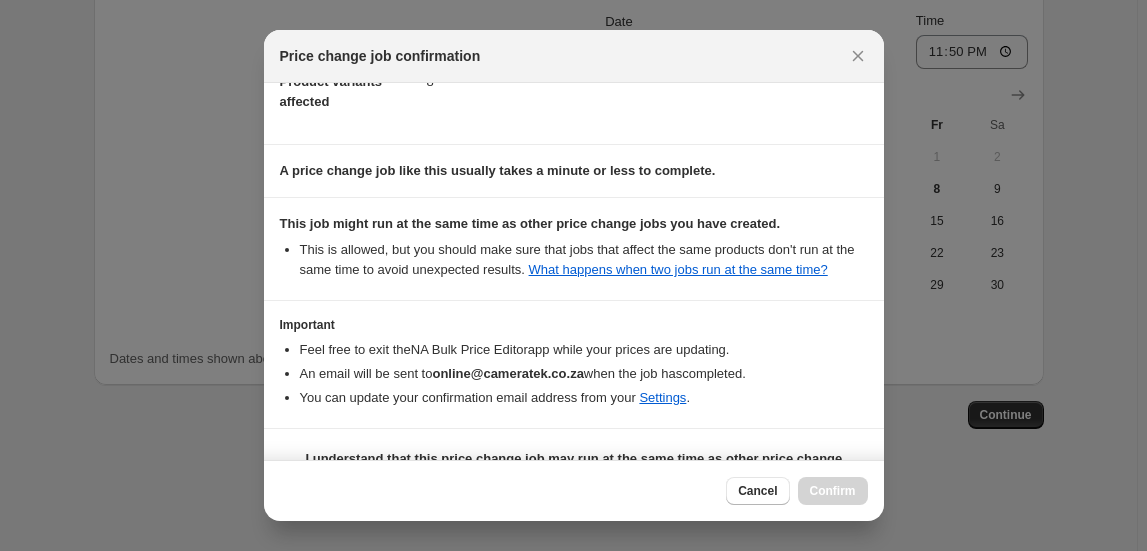 scroll, scrollTop: 202, scrollLeft: 0, axis: vertical 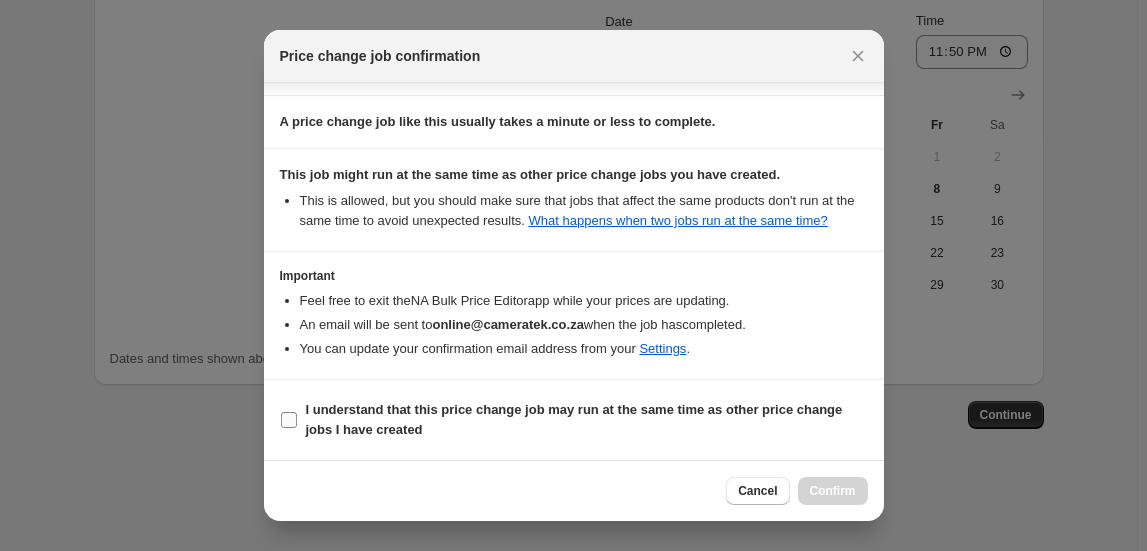 click on "I understand that this price change job may run at the same time as other price change jobs I have created" at bounding box center [574, 419] 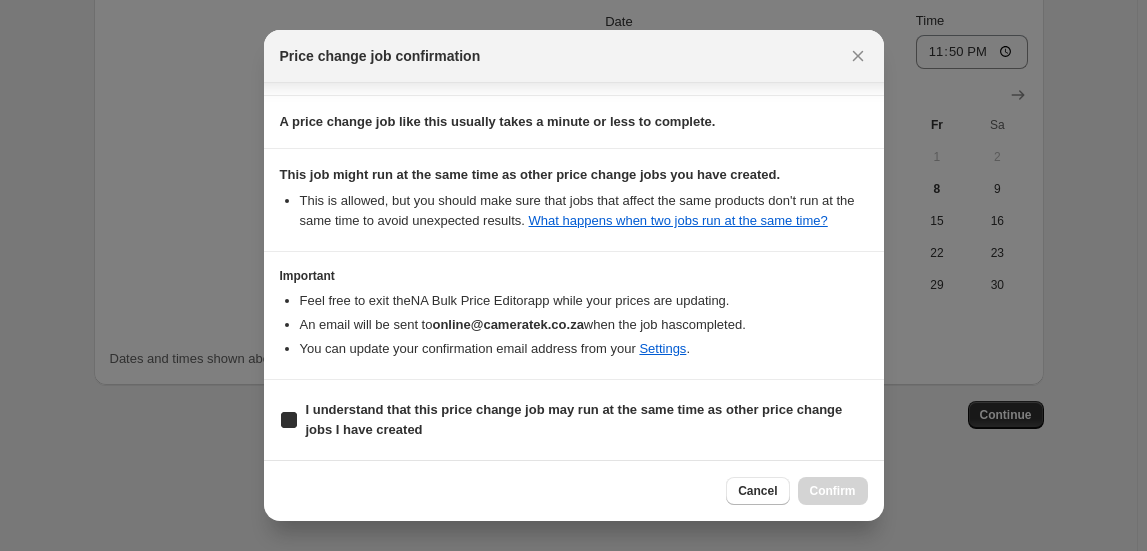 checkbox on "true" 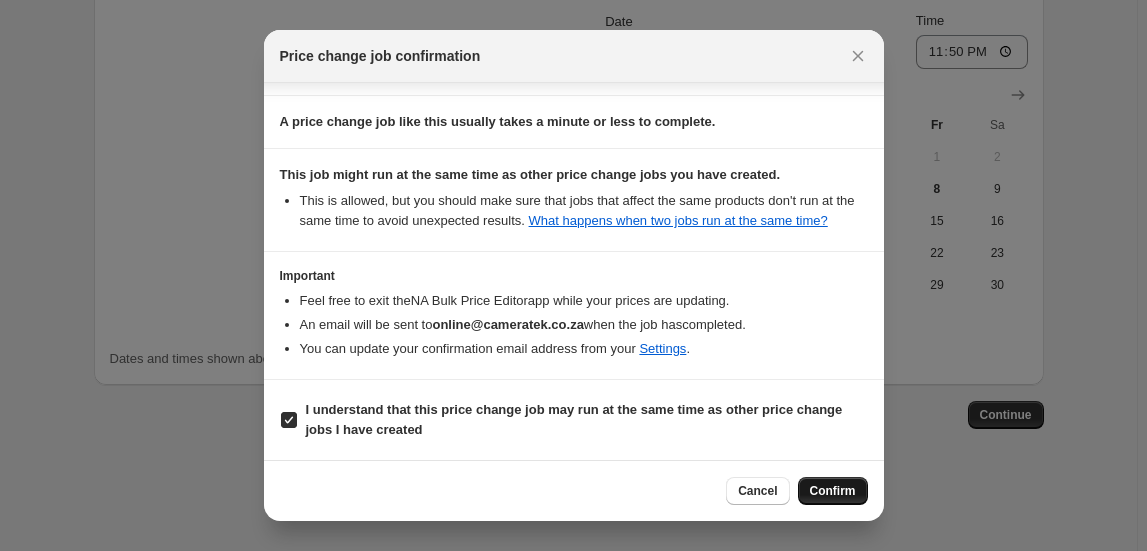 click on "Confirm" at bounding box center (833, 491) 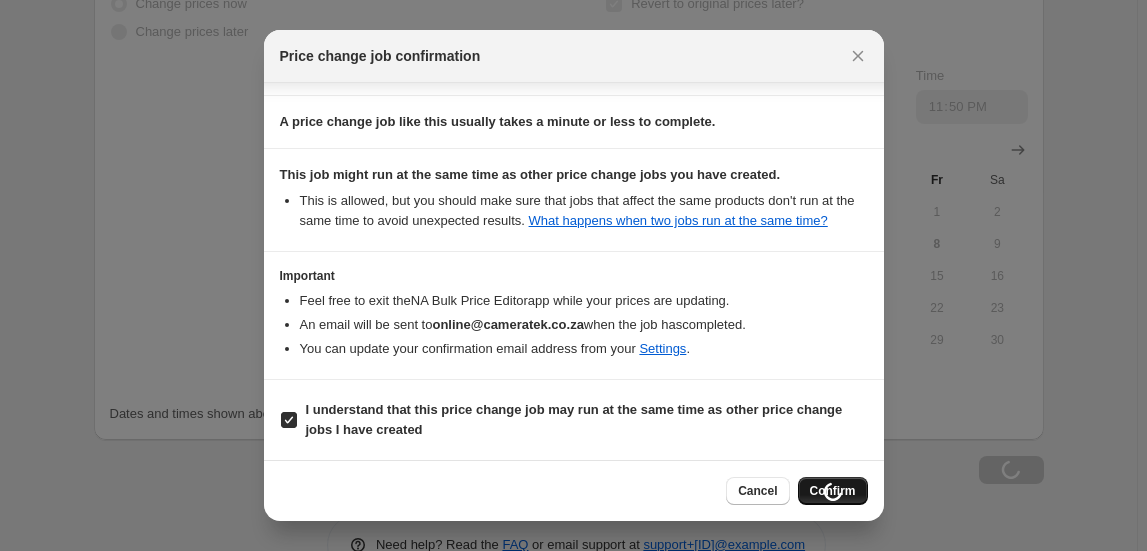 scroll, scrollTop: 2289, scrollLeft: 0, axis: vertical 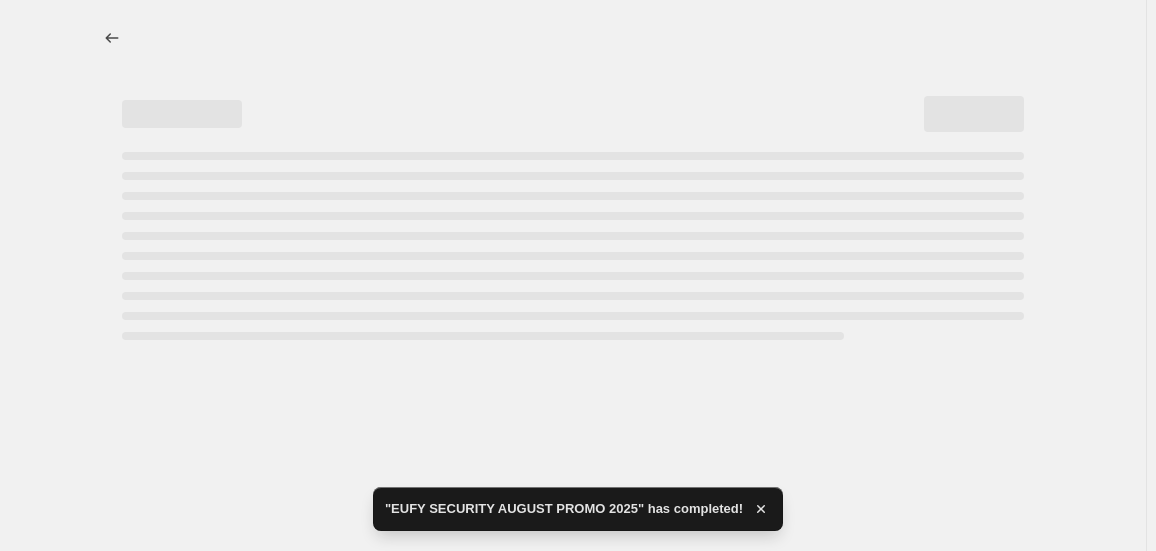 select on "collection" 